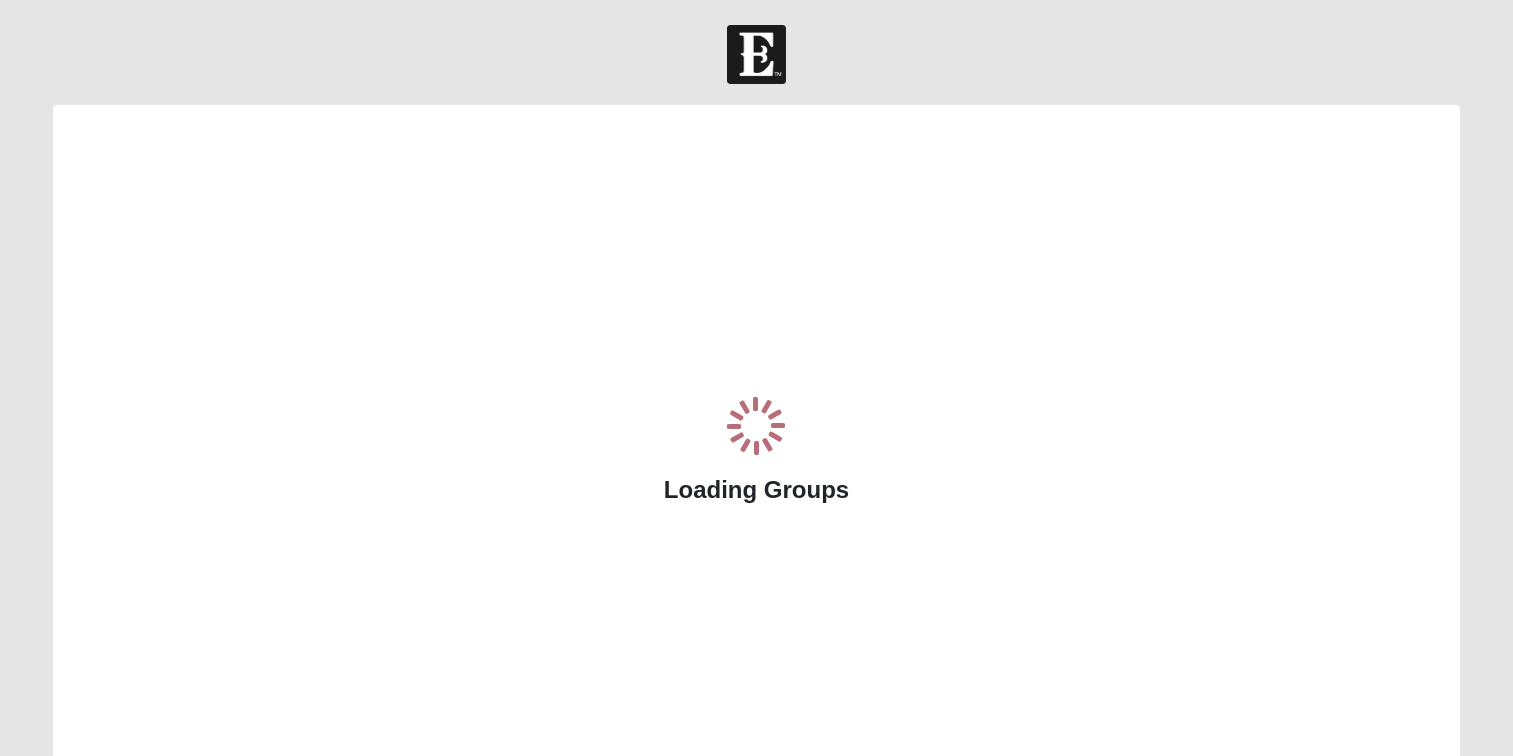 scroll, scrollTop: 0, scrollLeft: 0, axis: both 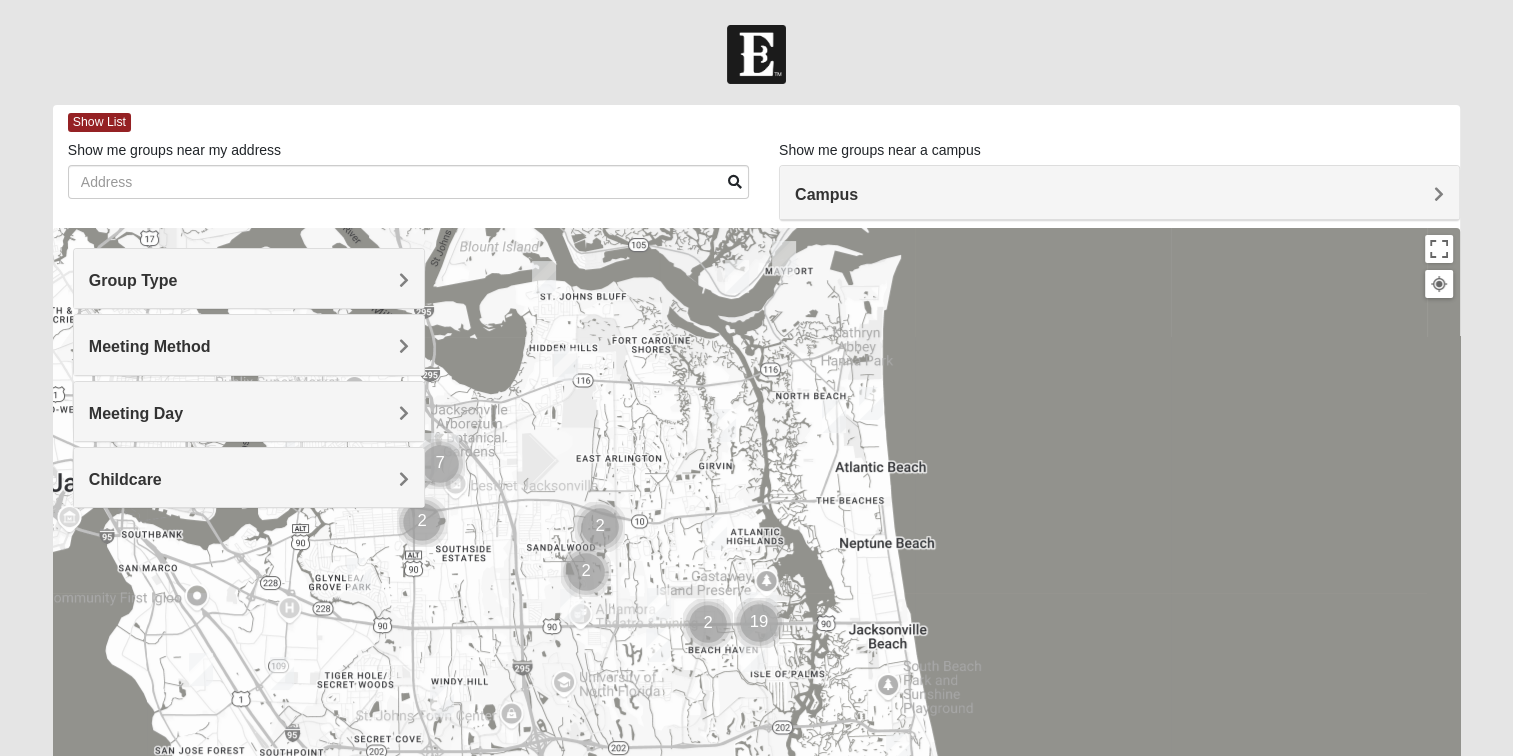 click on "Group Type" at bounding box center (249, 280) 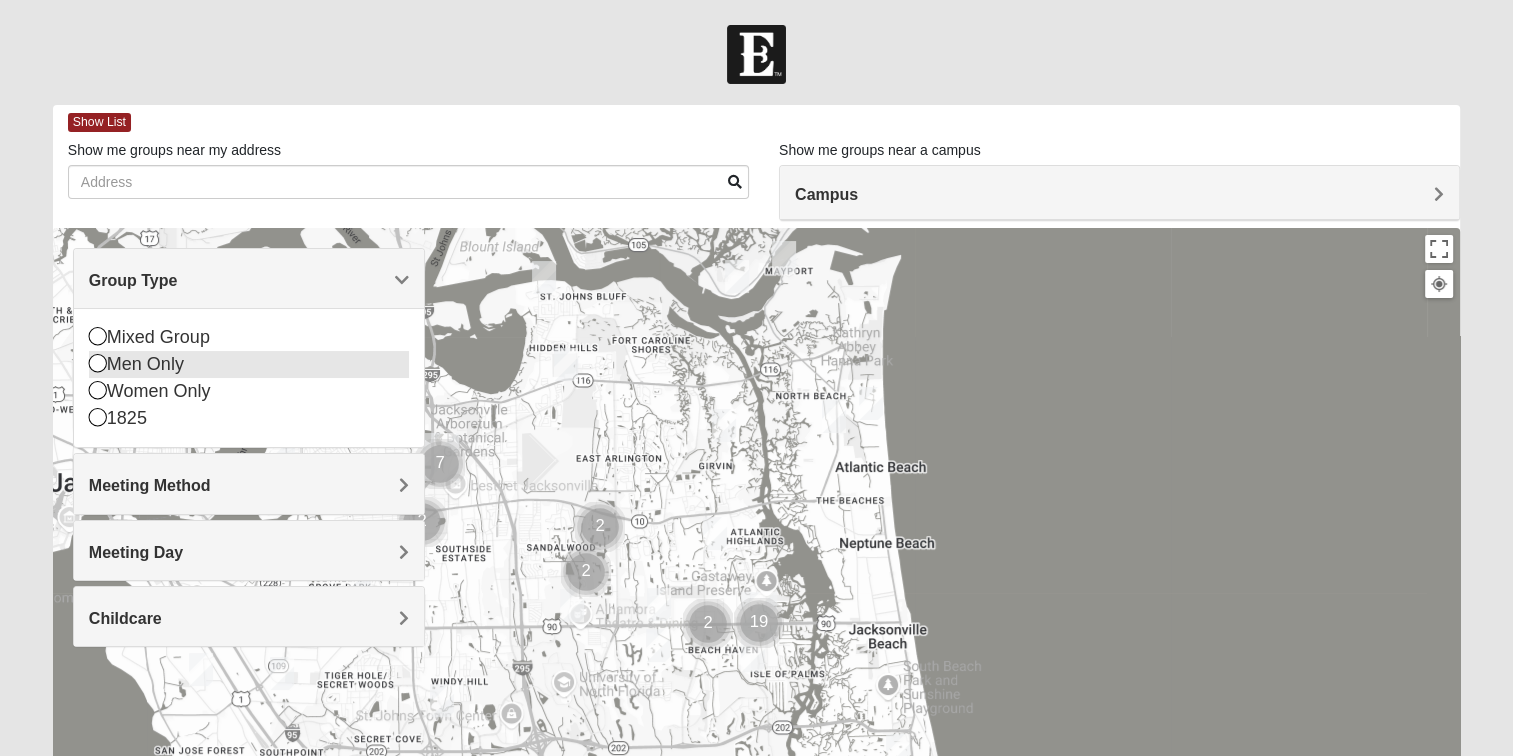 click on "Men Only" at bounding box center (249, 364) 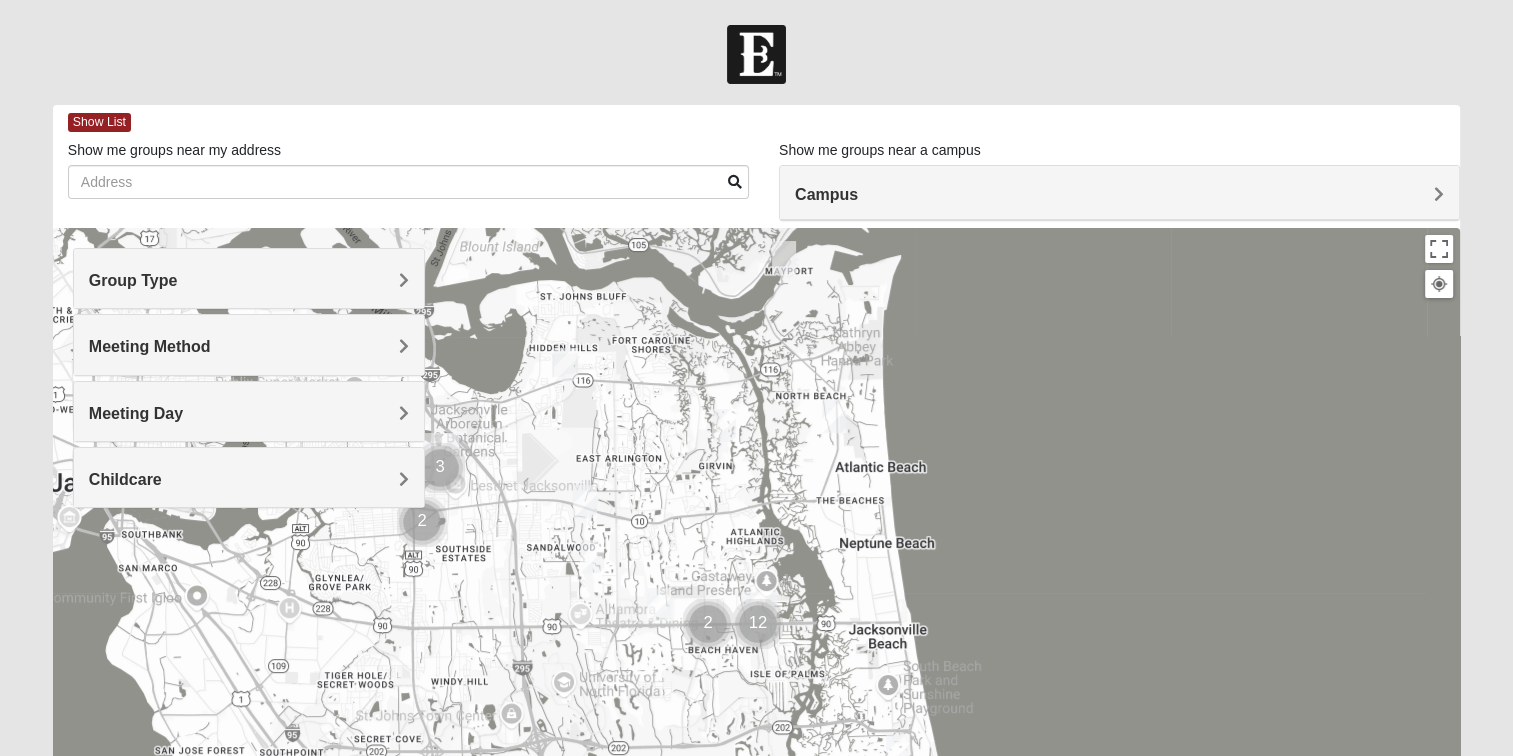 click on "Meeting Method" at bounding box center [249, 344] 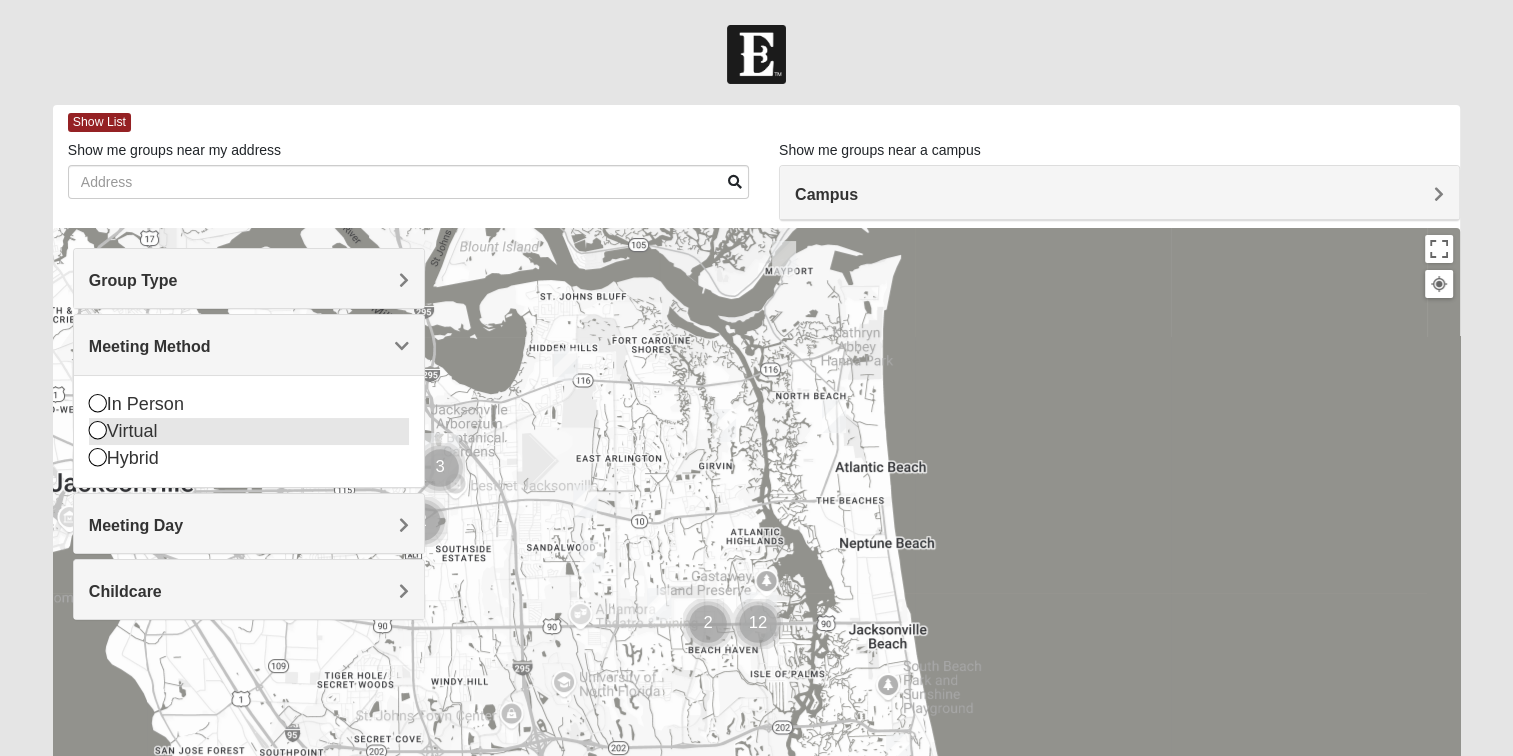 click on "Virtual" at bounding box center (249, 431) 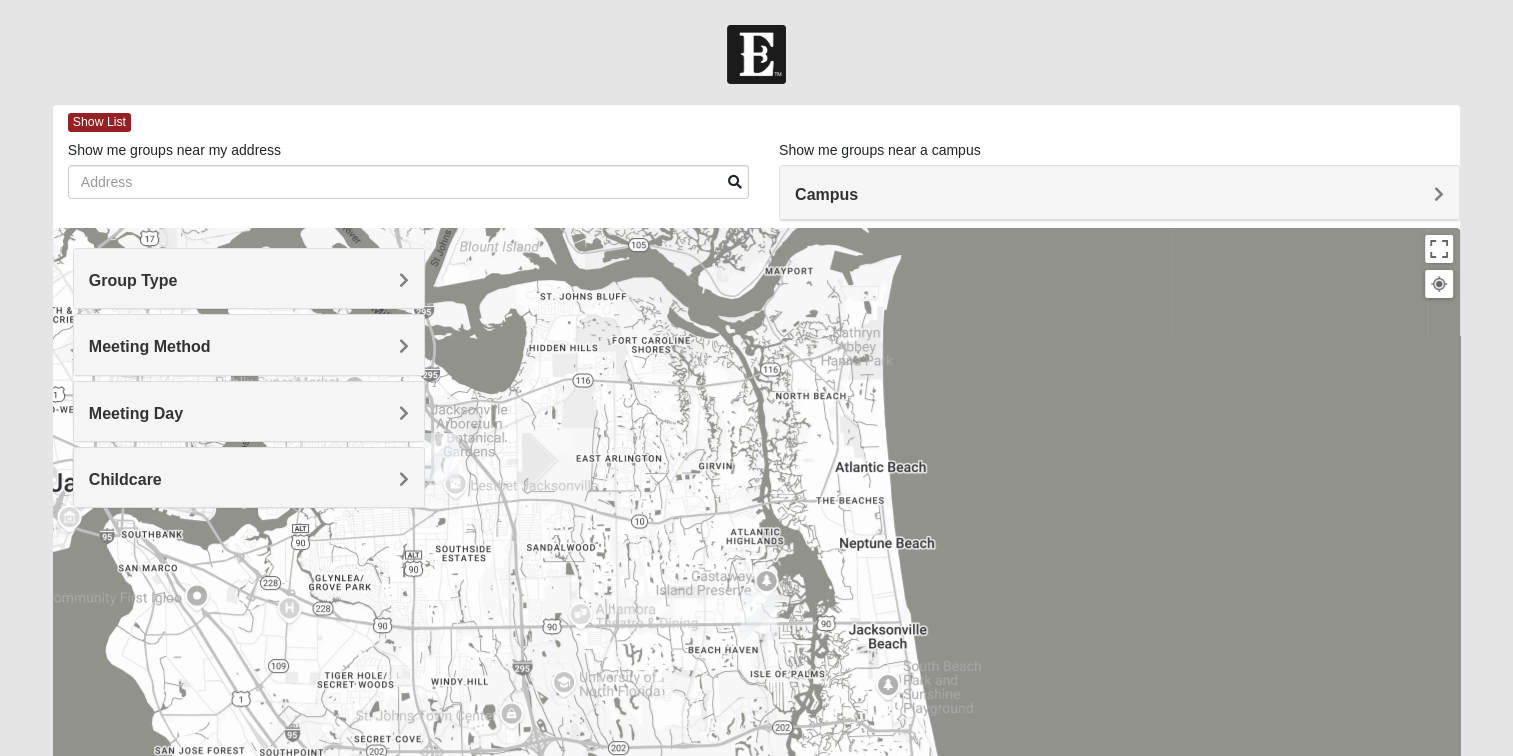 click on "Meeting Day" at bounding box center (249, 413) 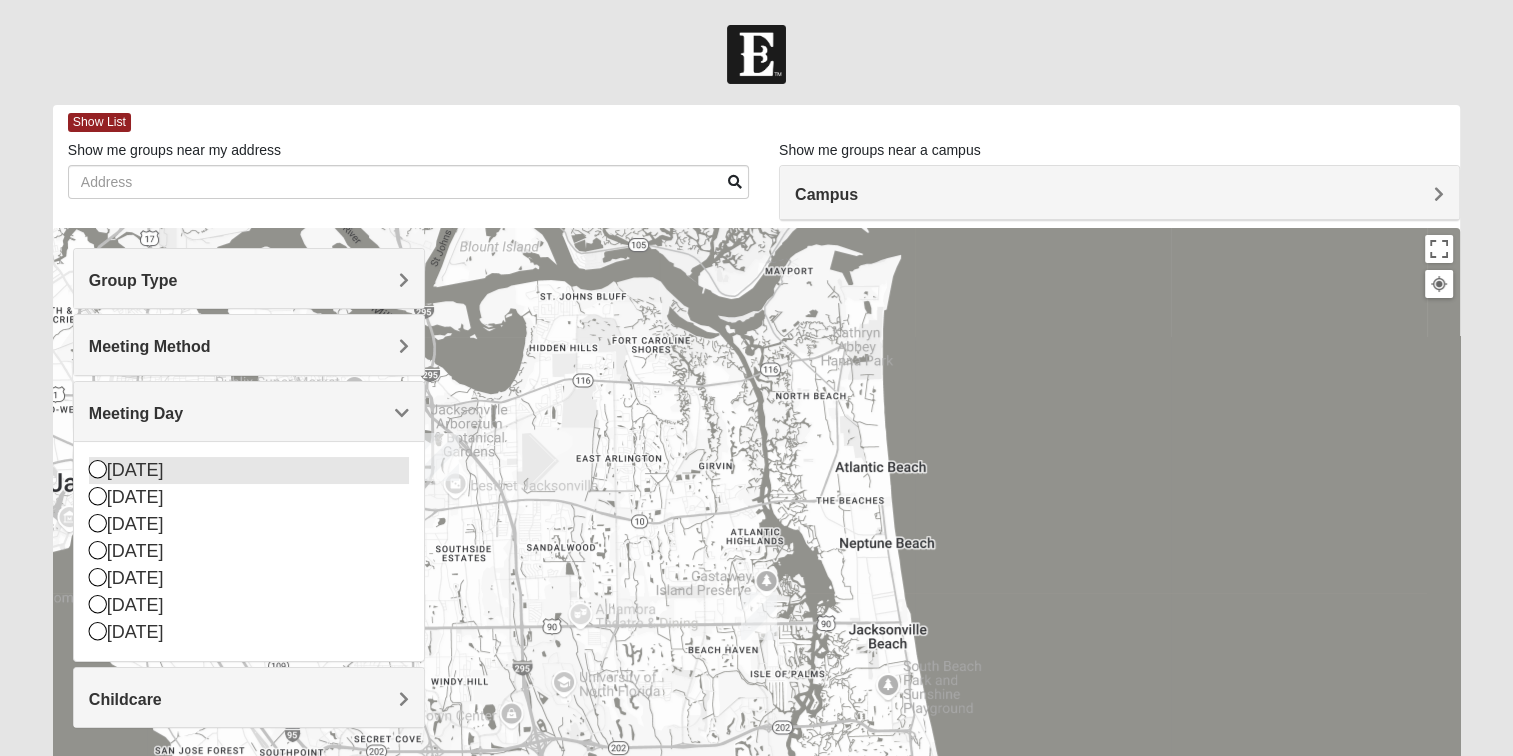 click on "[DATE]" at bounding box center [249, 470] 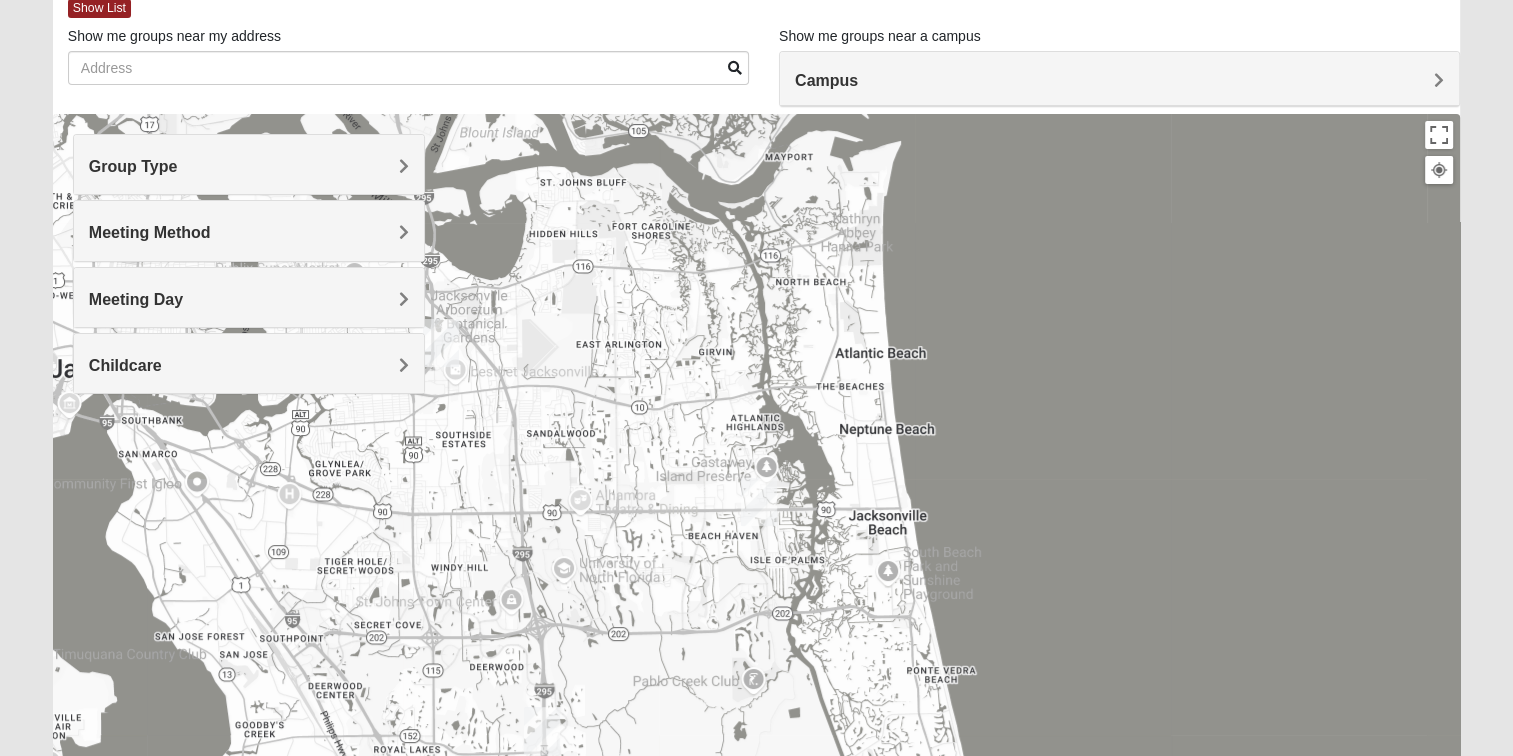 scroll, scrollTop: 200, scrollLeft: 0, axis: vertical 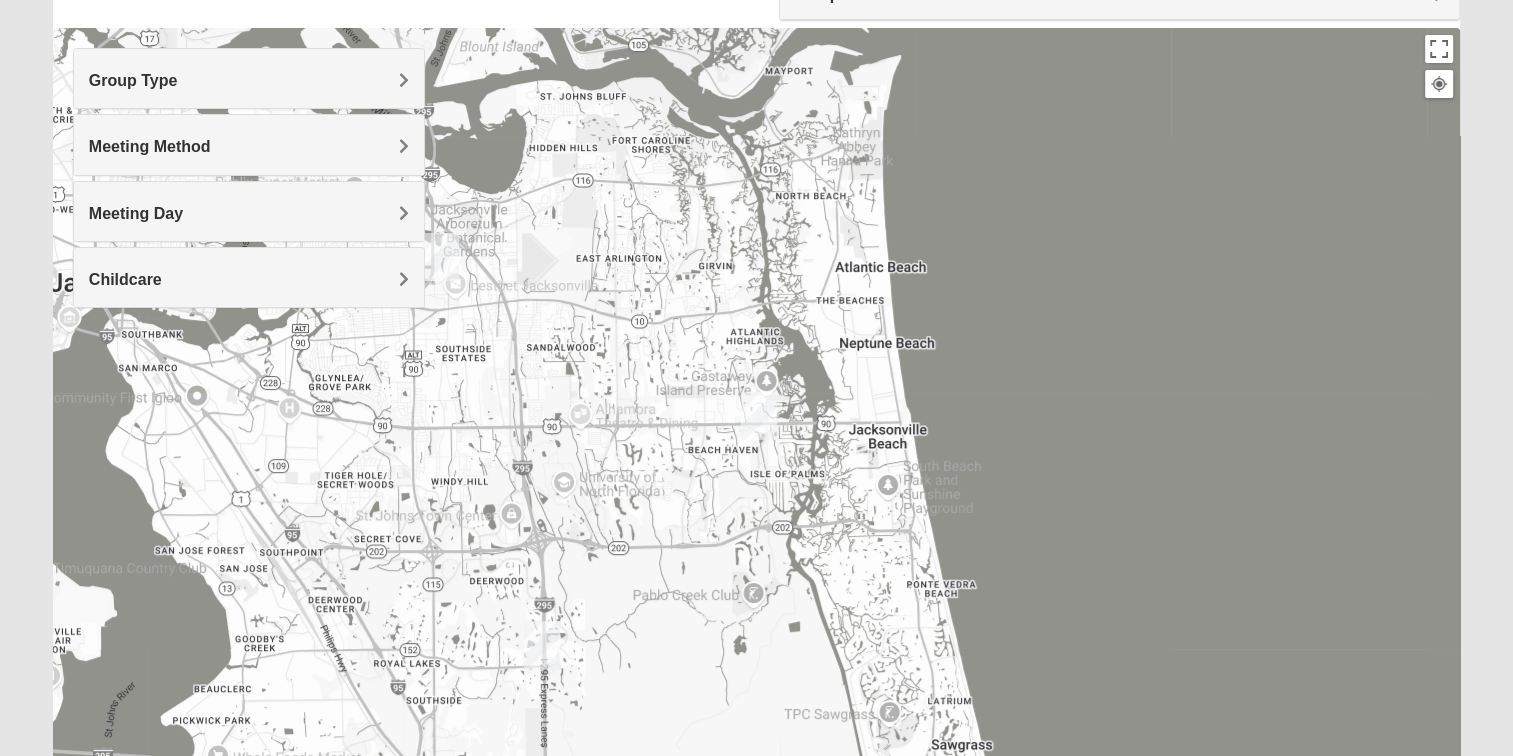 click on "Childcare" at bounding box center (249, 279) 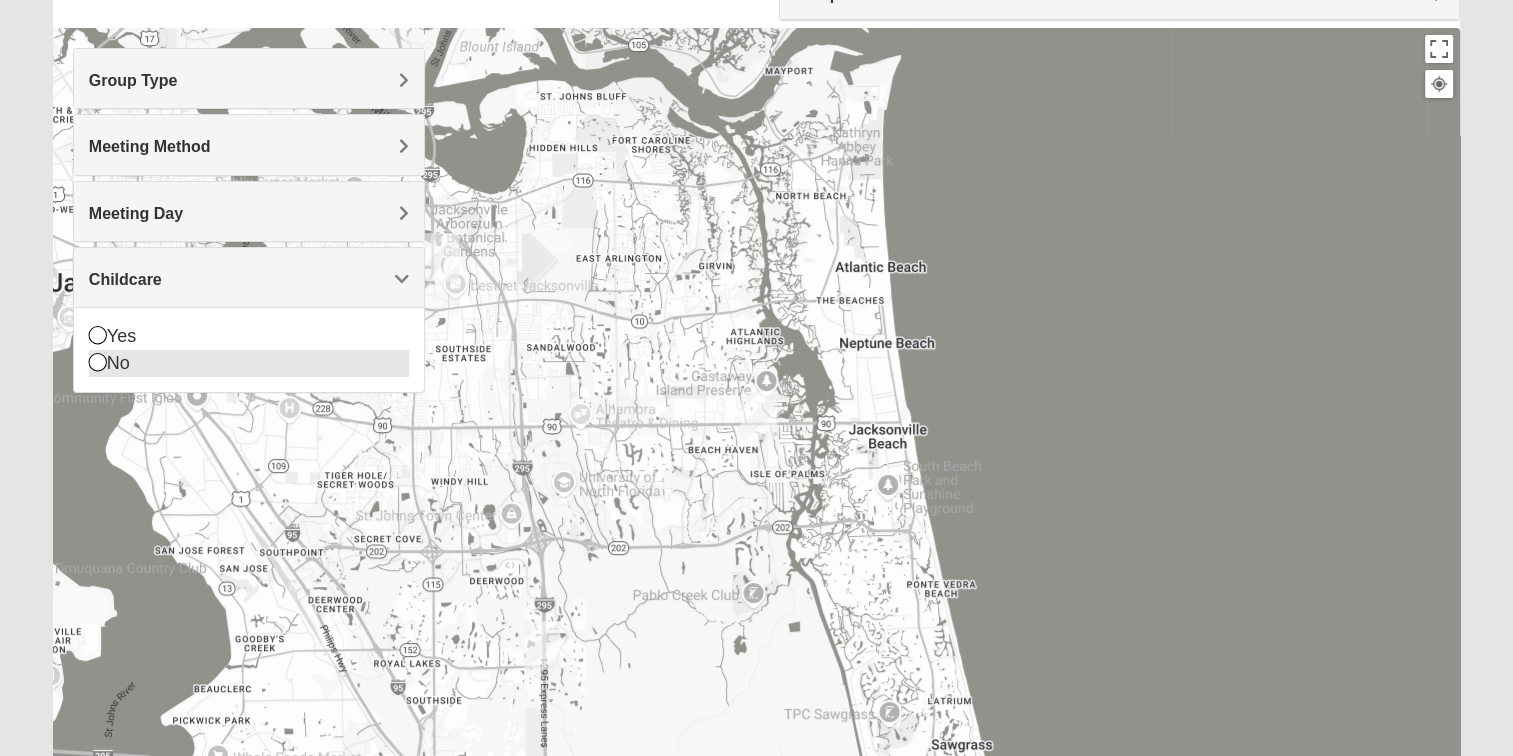 click on "No" at bounding box center [249, 363] 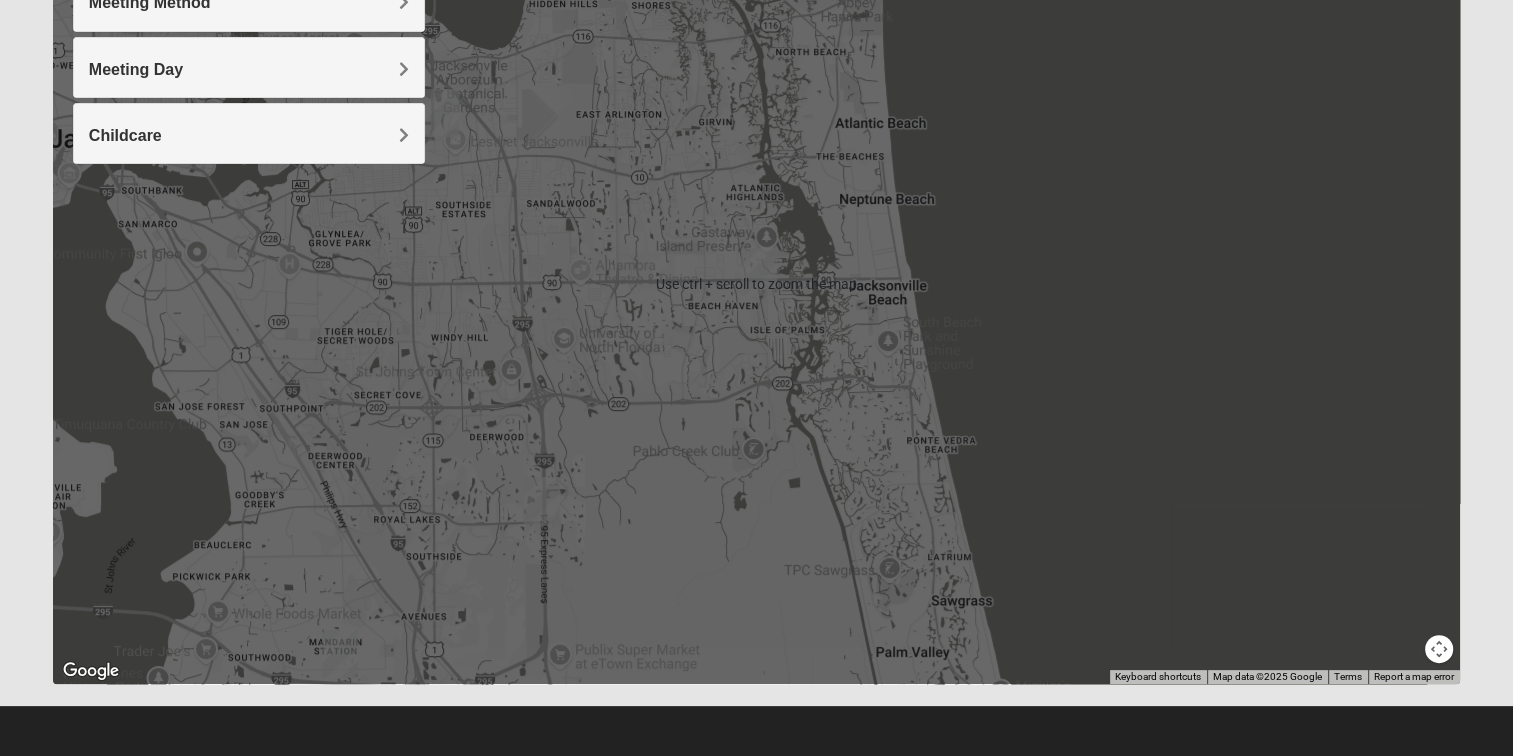 scroll, scrollTop: 44, scrollLeft: 0, axis: vertical 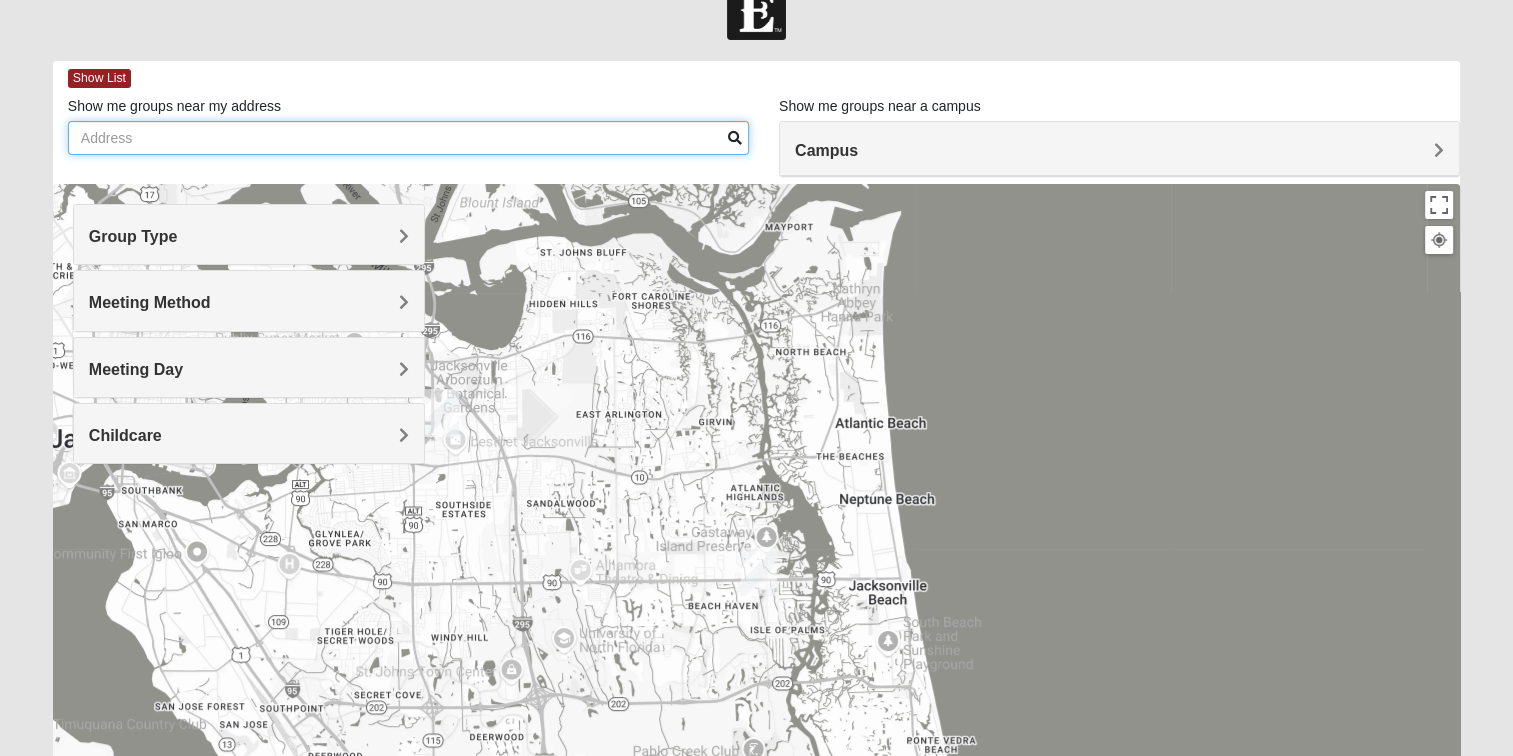 click on "Show me groups near my address" at bounding box center [408, 138] 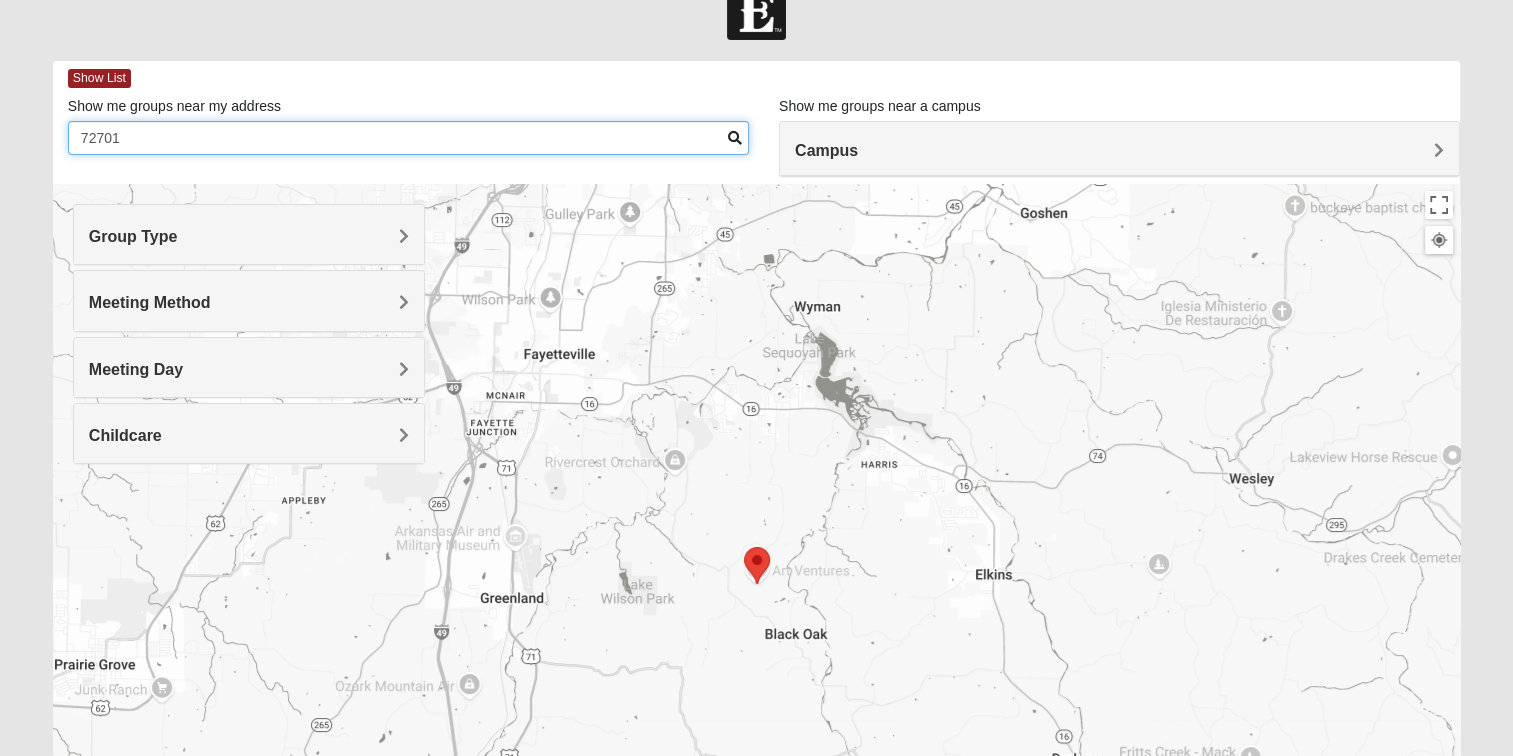type on "72701" 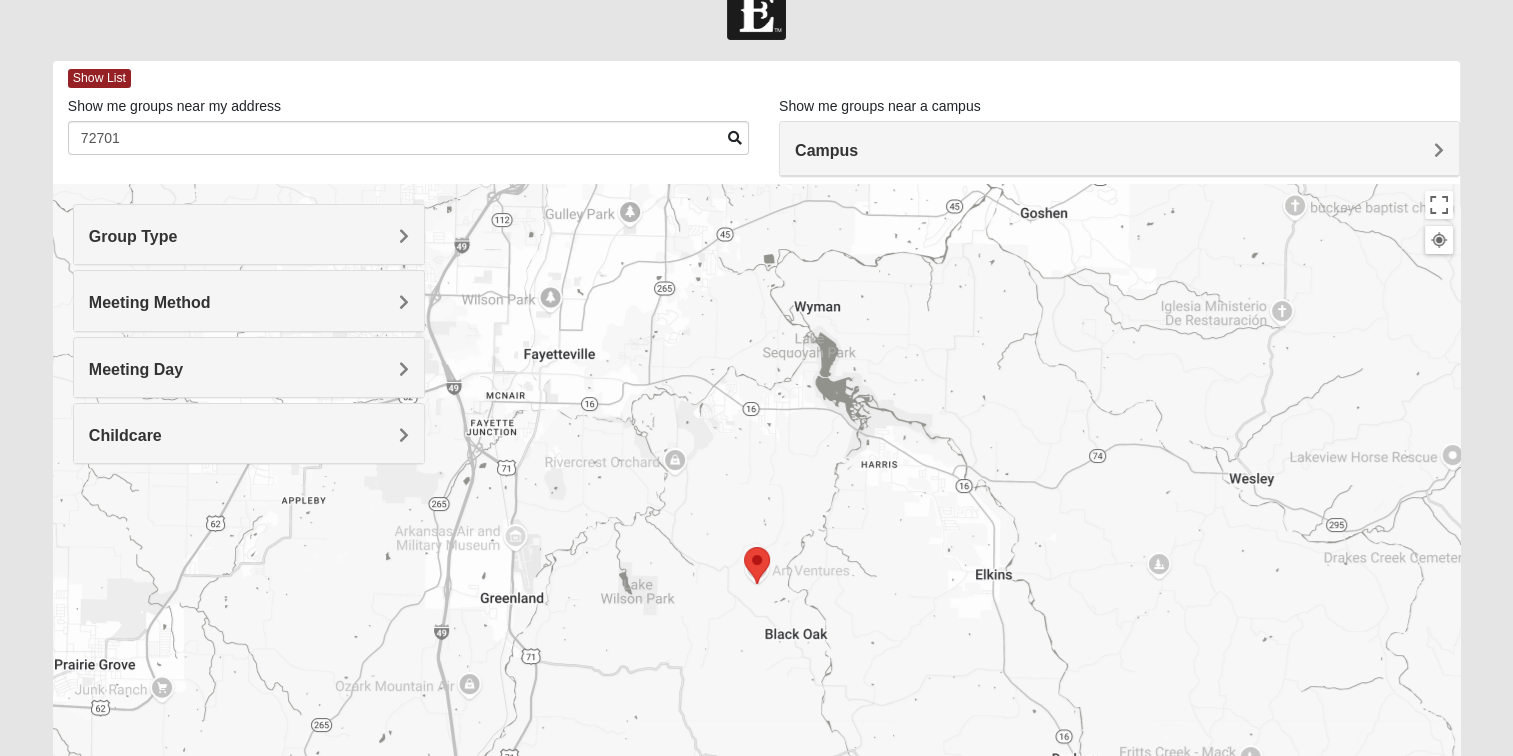 click at bounding box center (757, 565) 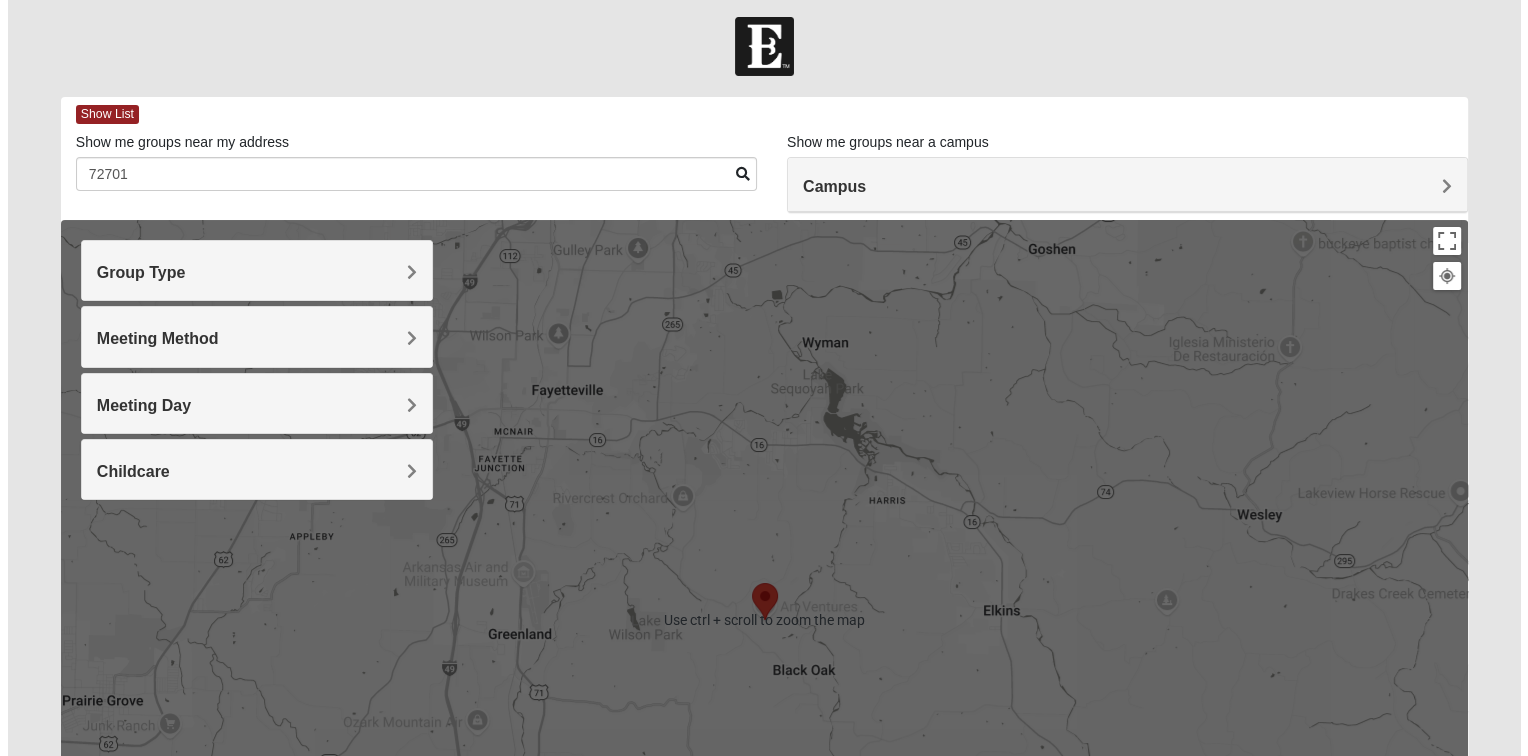 scroll, scrollTop: 0, scrollLeft: 0, axis: both 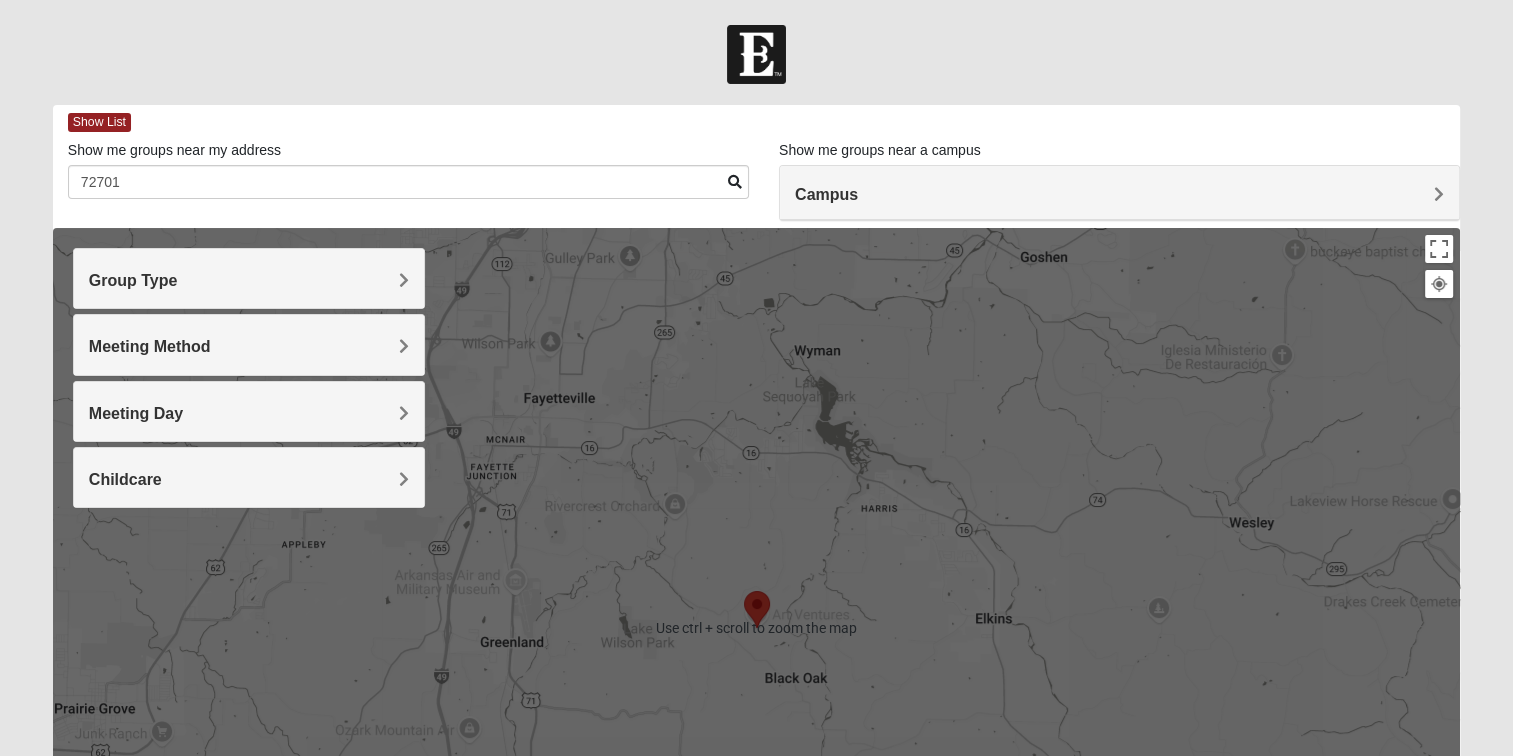 click on "Campus" at bounding box center (1119, 194) 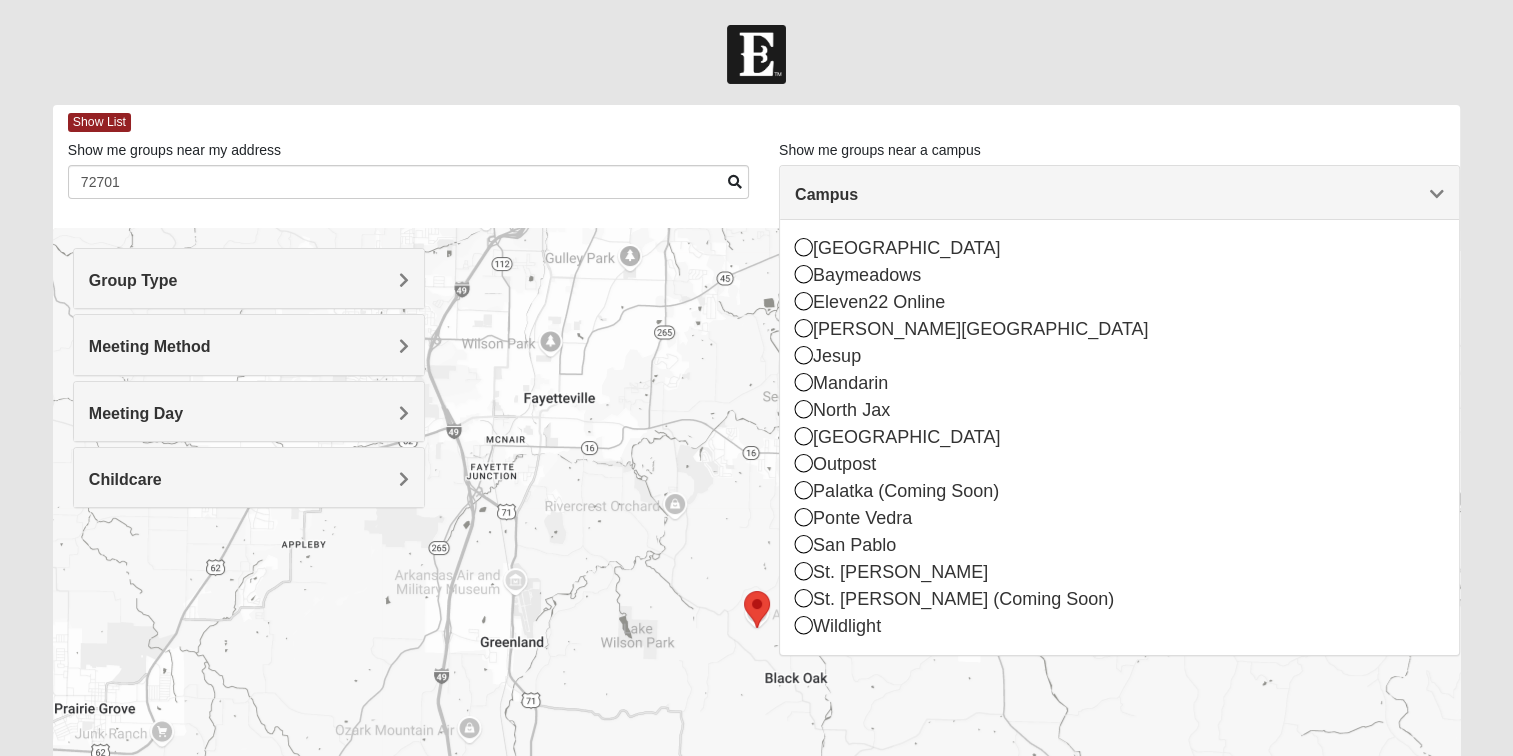 click on "Campus" at bounding box center (1119, 194) 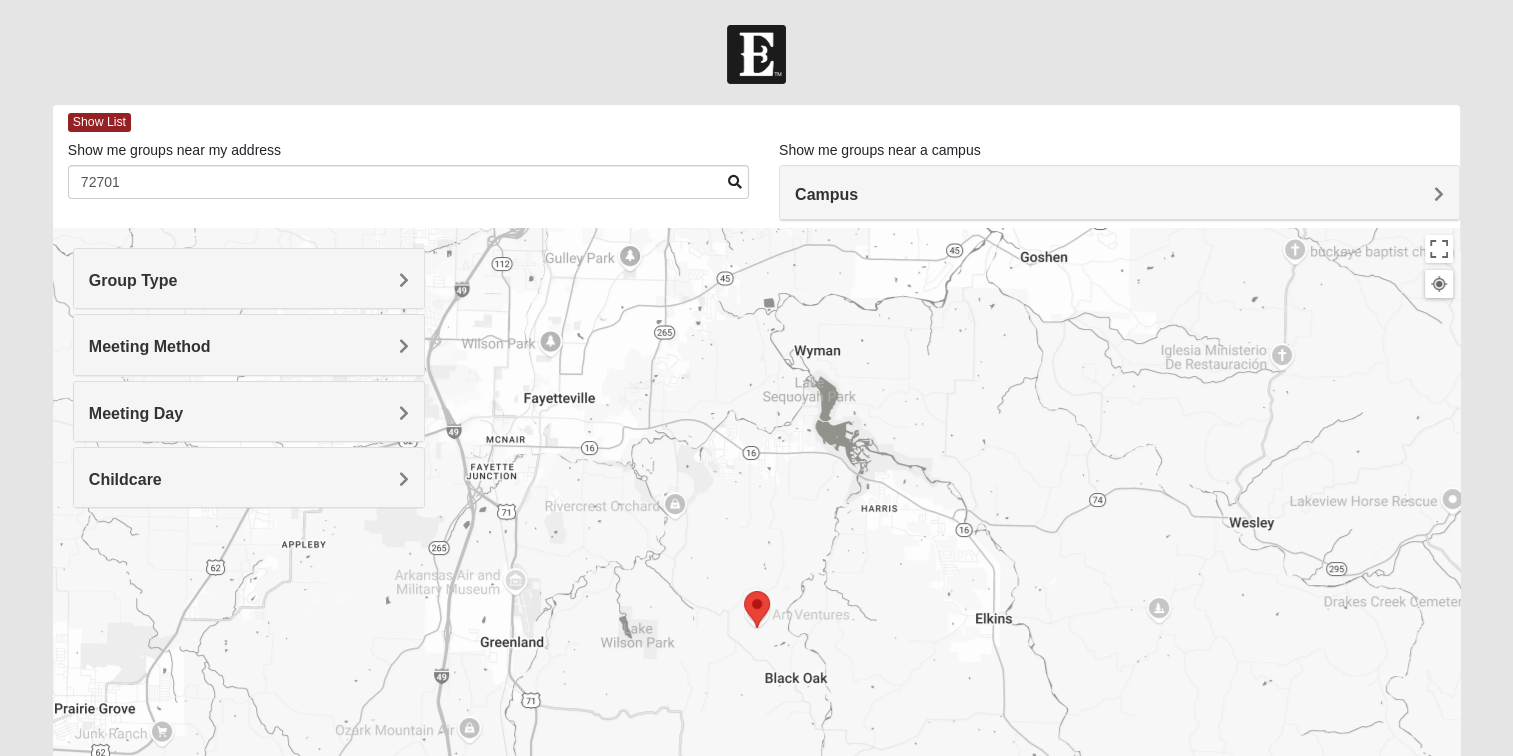 click at bounding box center [757, 609] 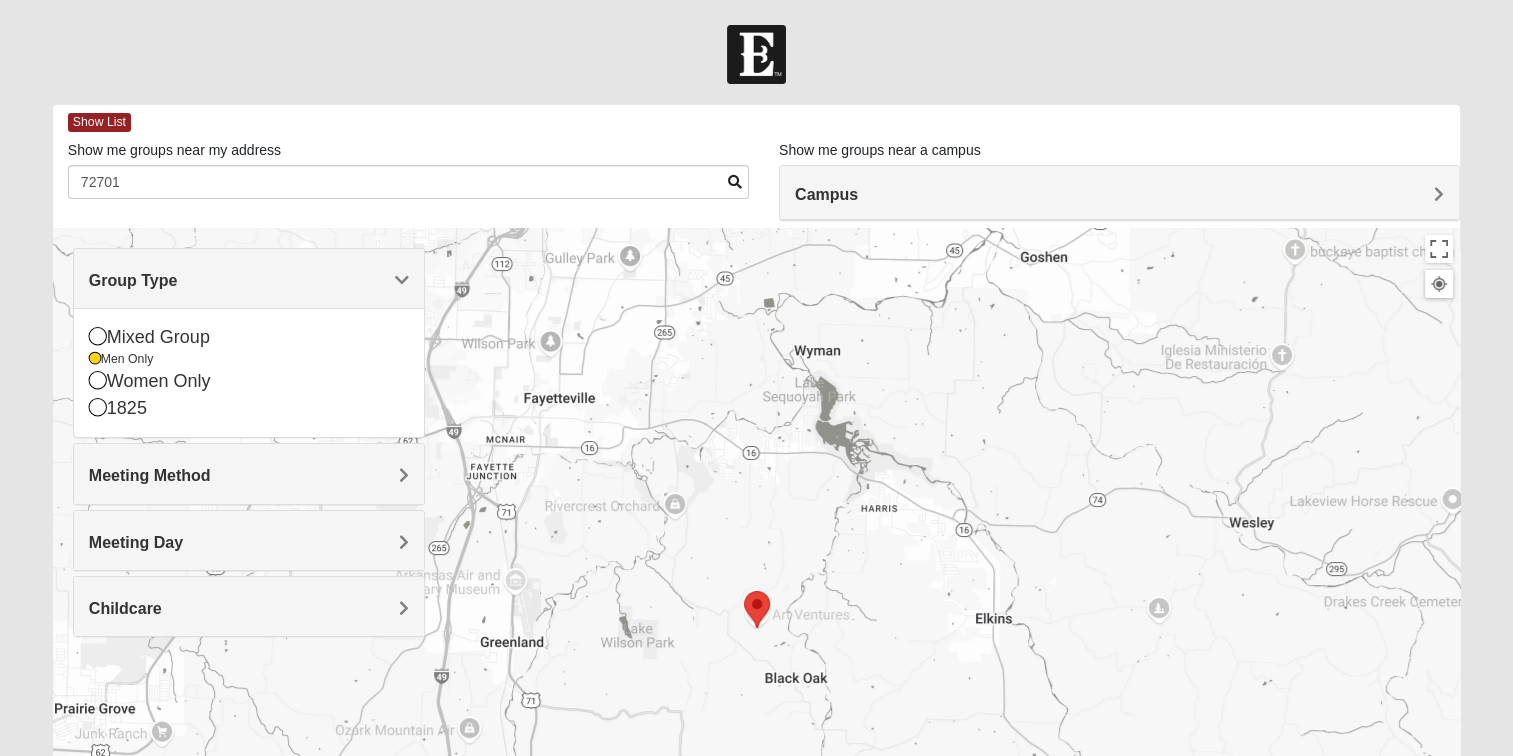 click on "Group Type" at bounding box center [249, 278] 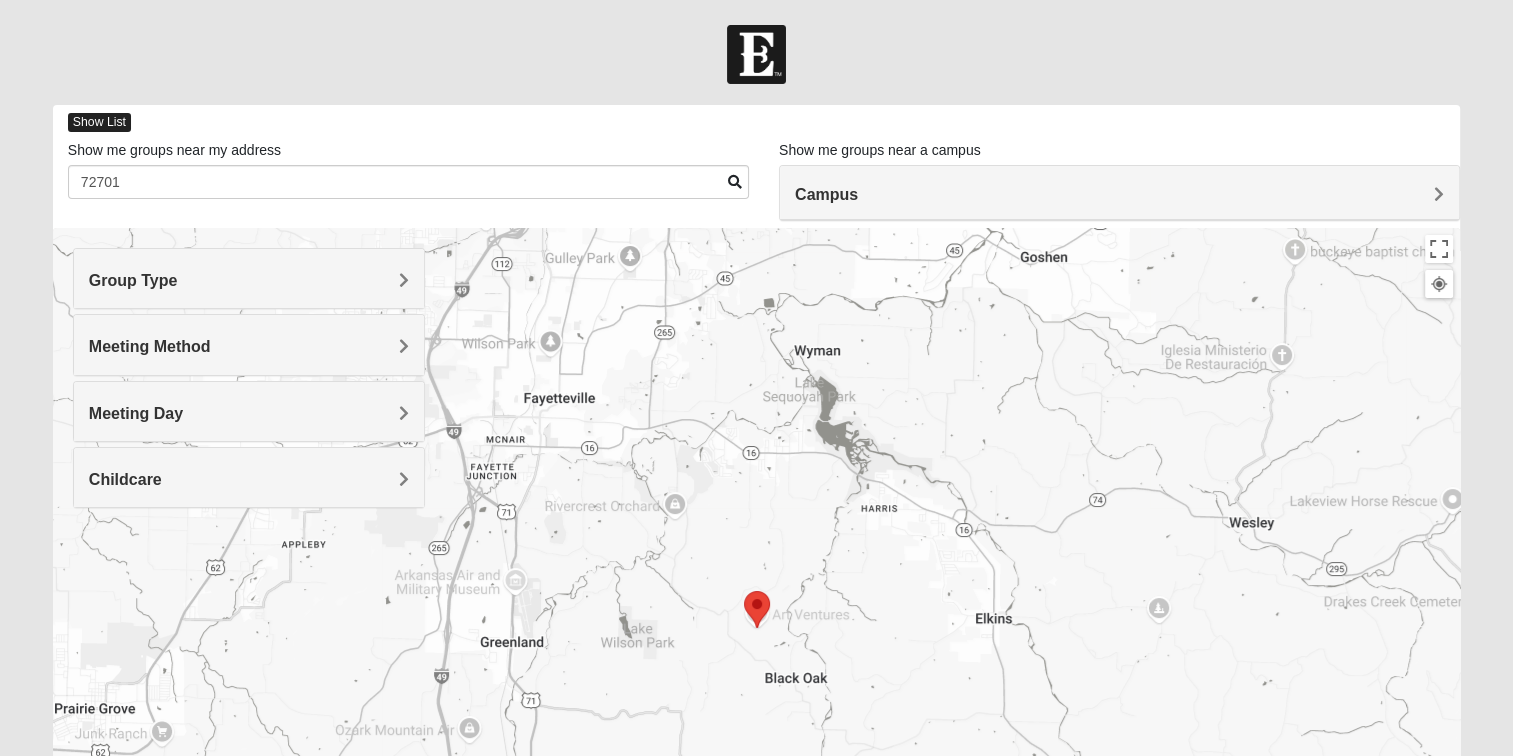 click on "Show List" at bounding box center [99, 122] 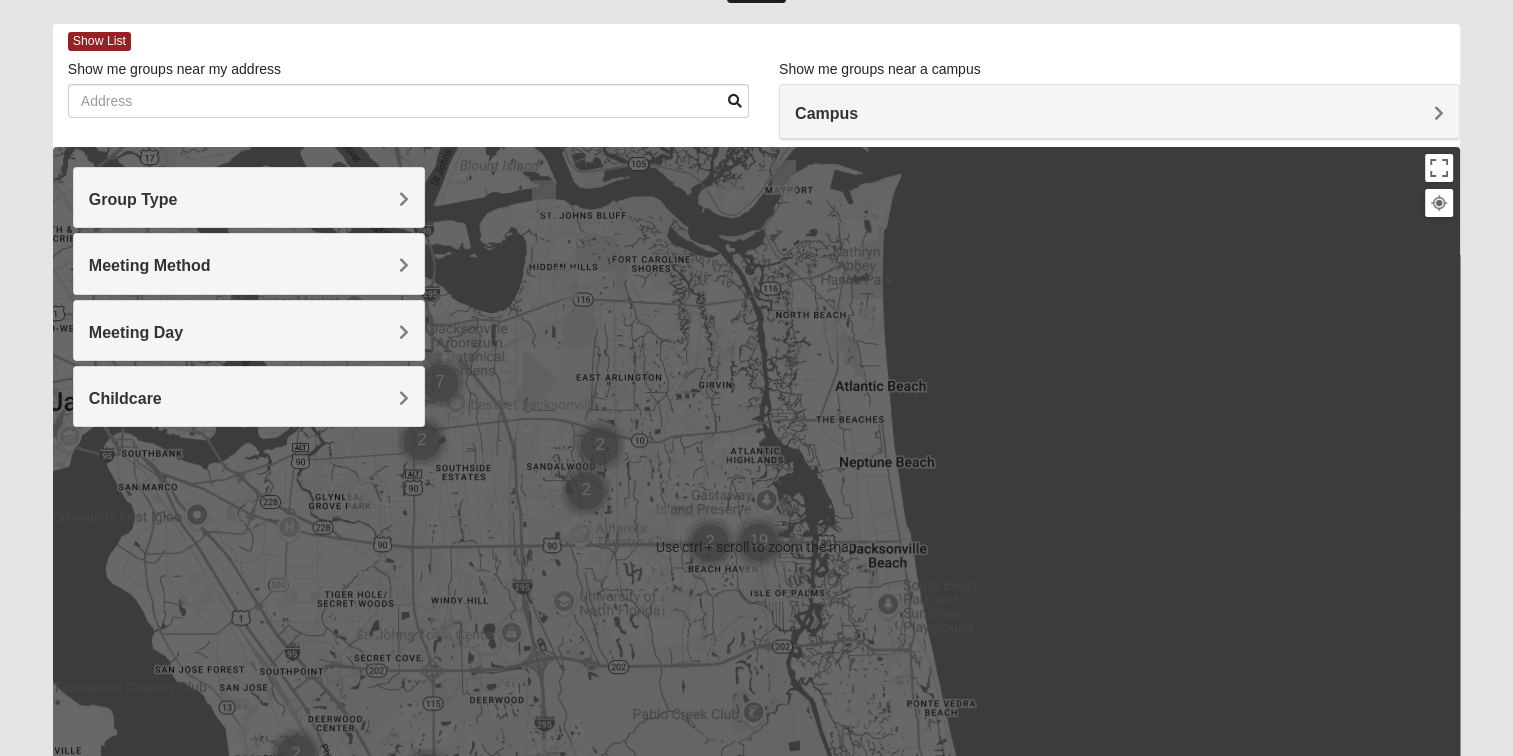 scroll, scrollTop: 100, scrollLeft: 0, axis: vertical 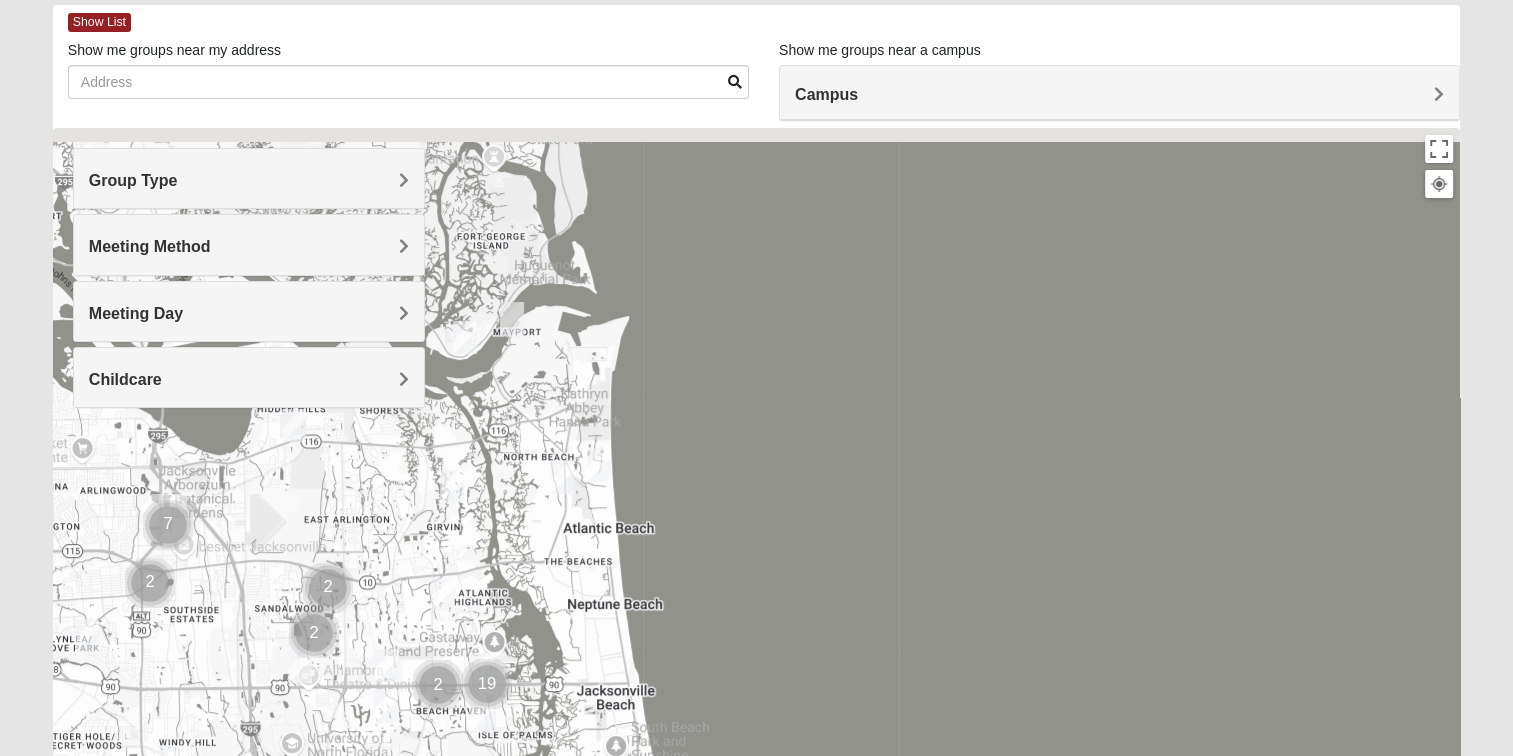 drag, startPoint x: 613, startPoint y: 401, endPoint x: 332, endPoint y: 569, distance: 327.3912 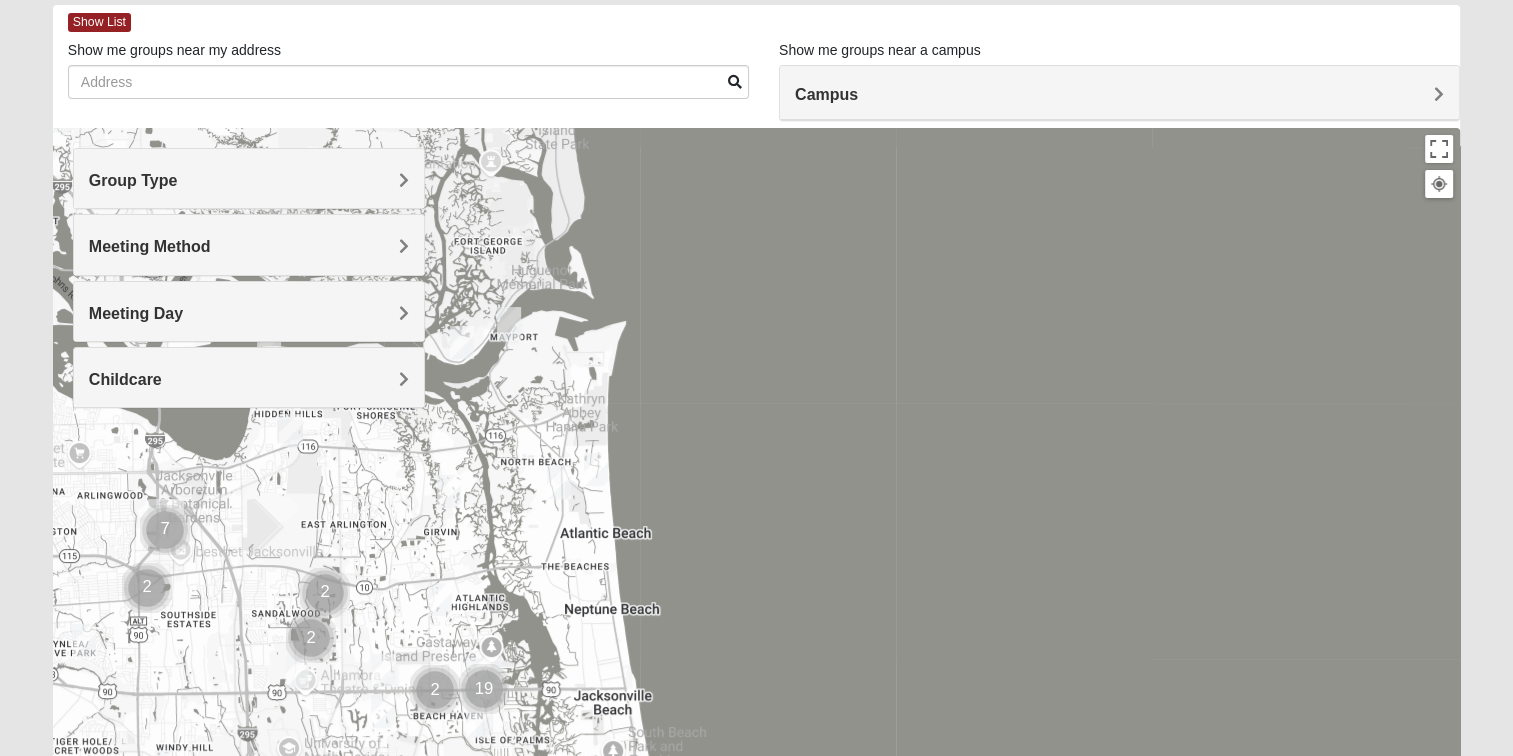 click on "Group Type" at bounding box center [249, 178] 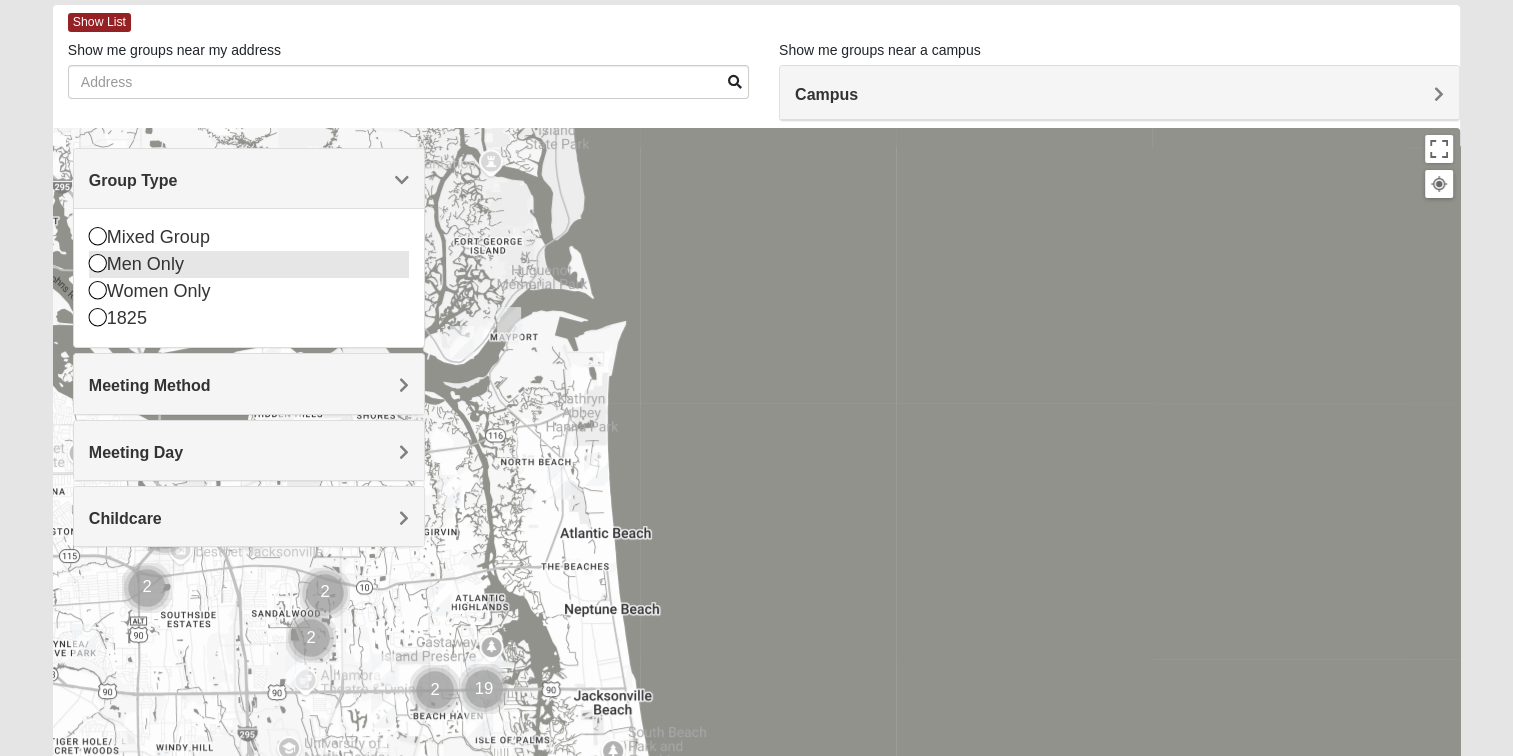 click on "Men Only" at bounding box center (249, 264) 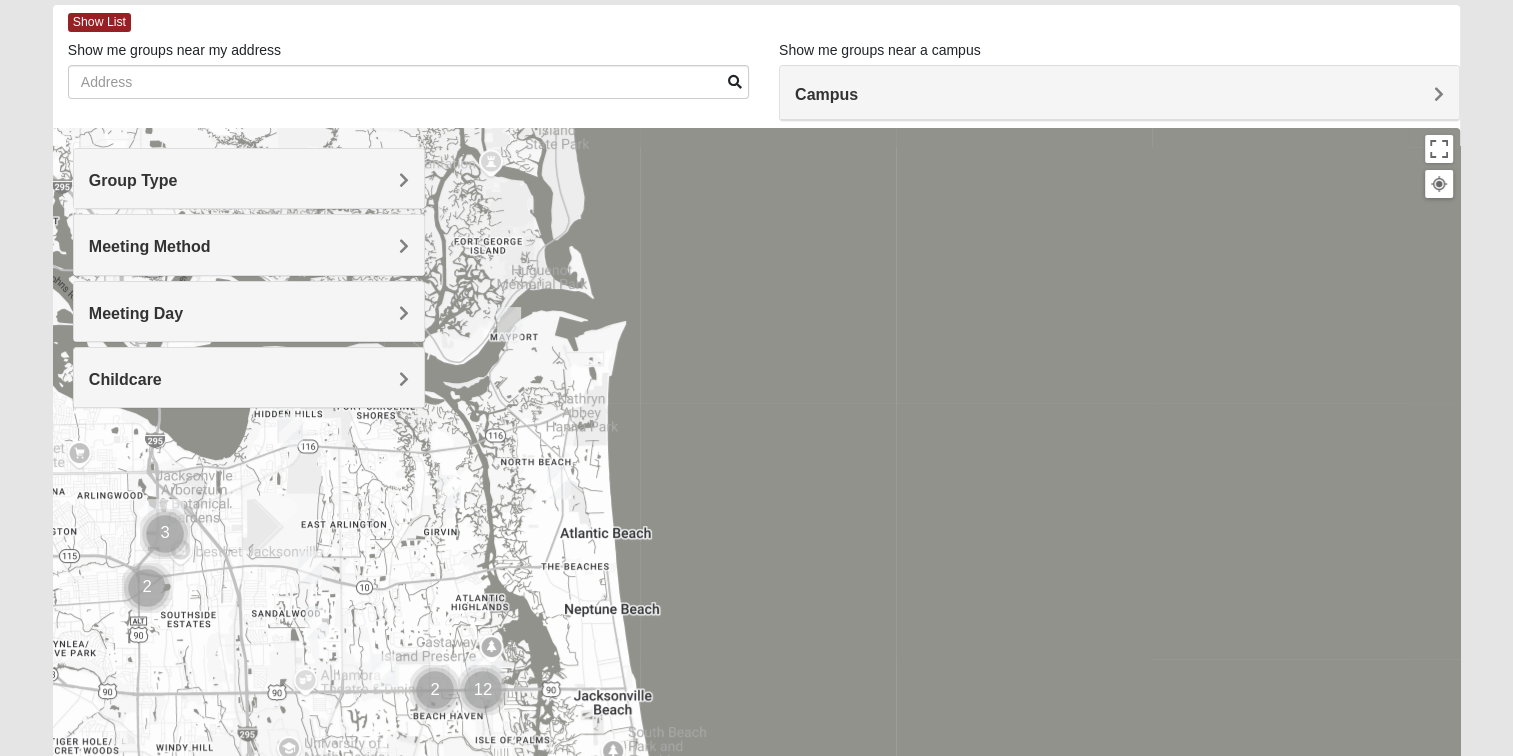click on "Meeting Method" at bounding box center (150, 246) 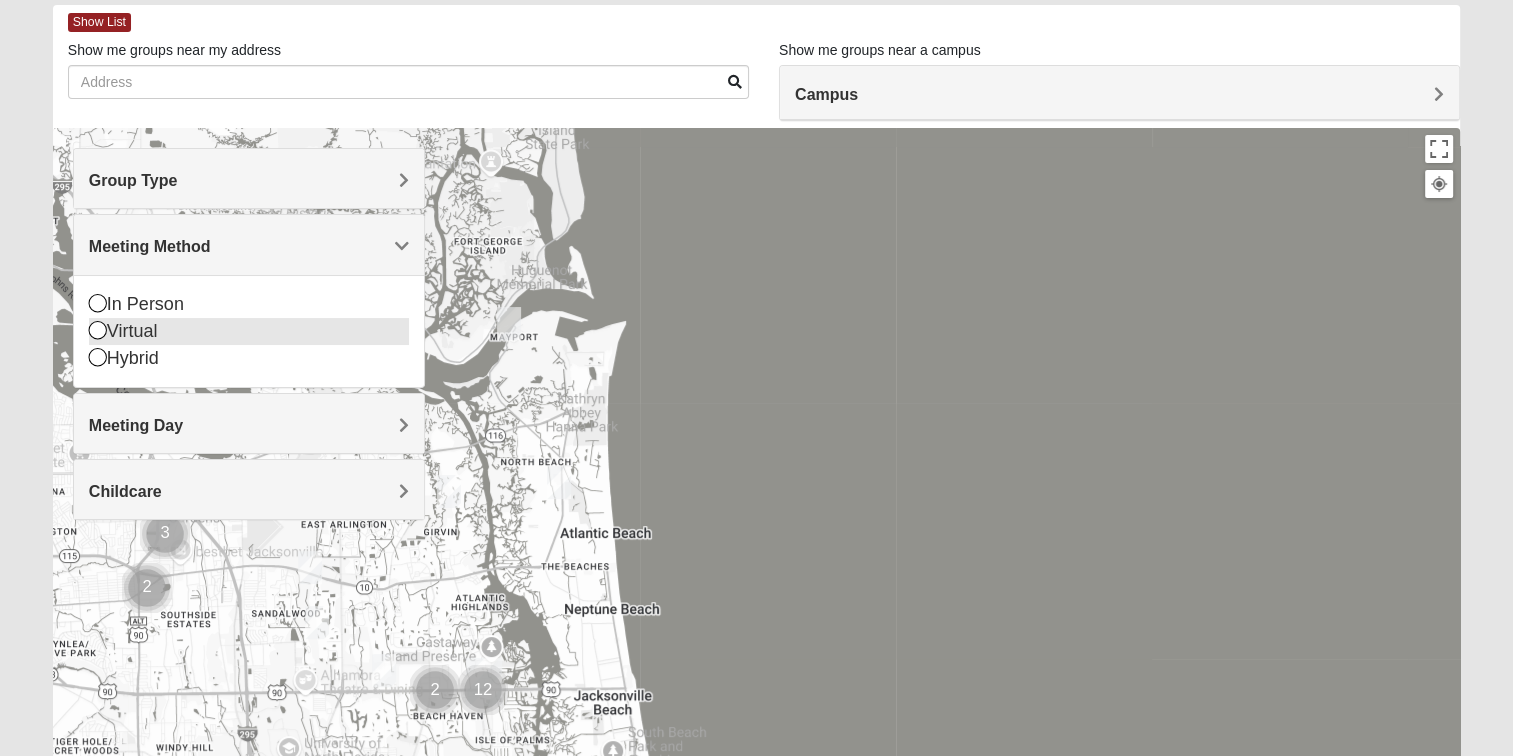 click on "Virtual" at bounding box center [249, 331] 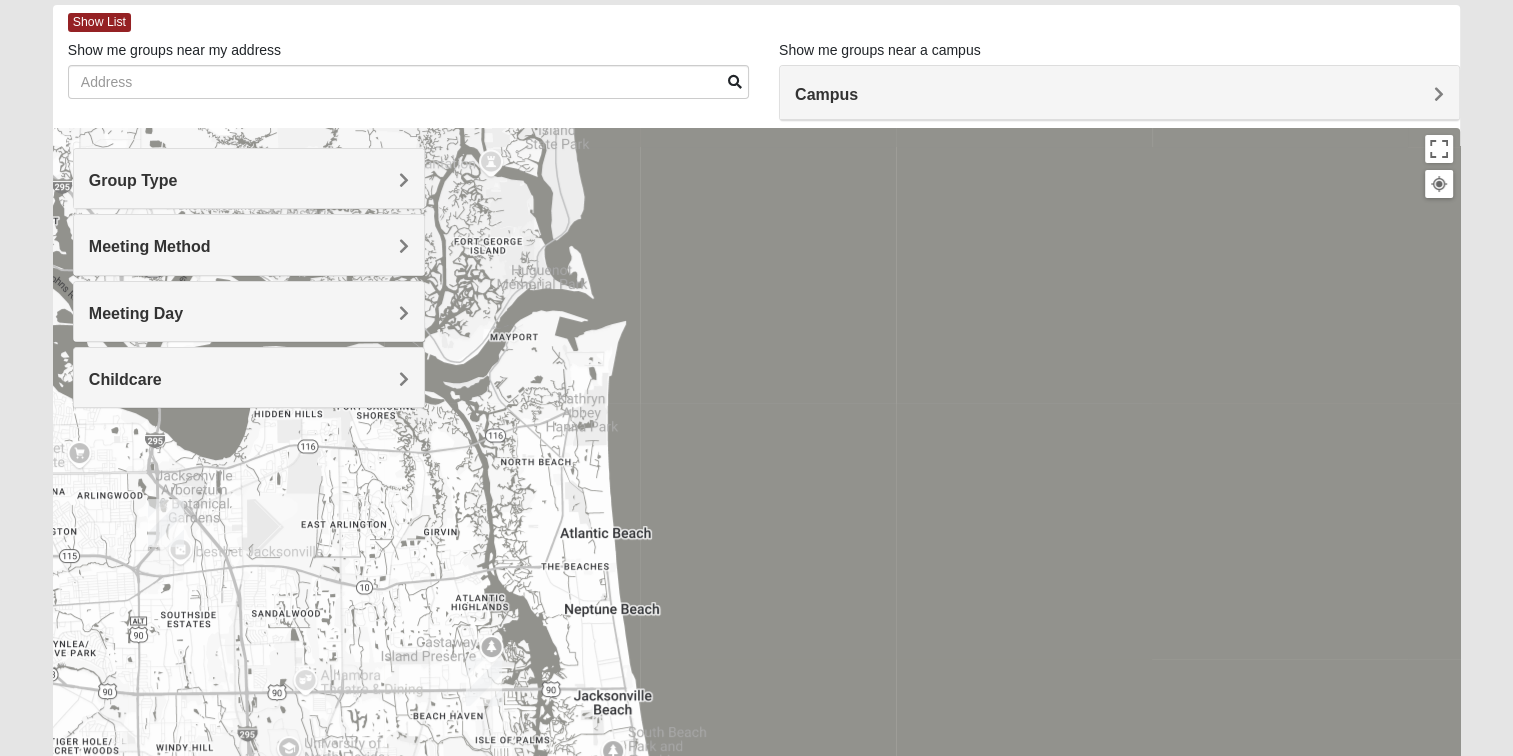 click on "Meeting Day" at bounding box center [249, 311] 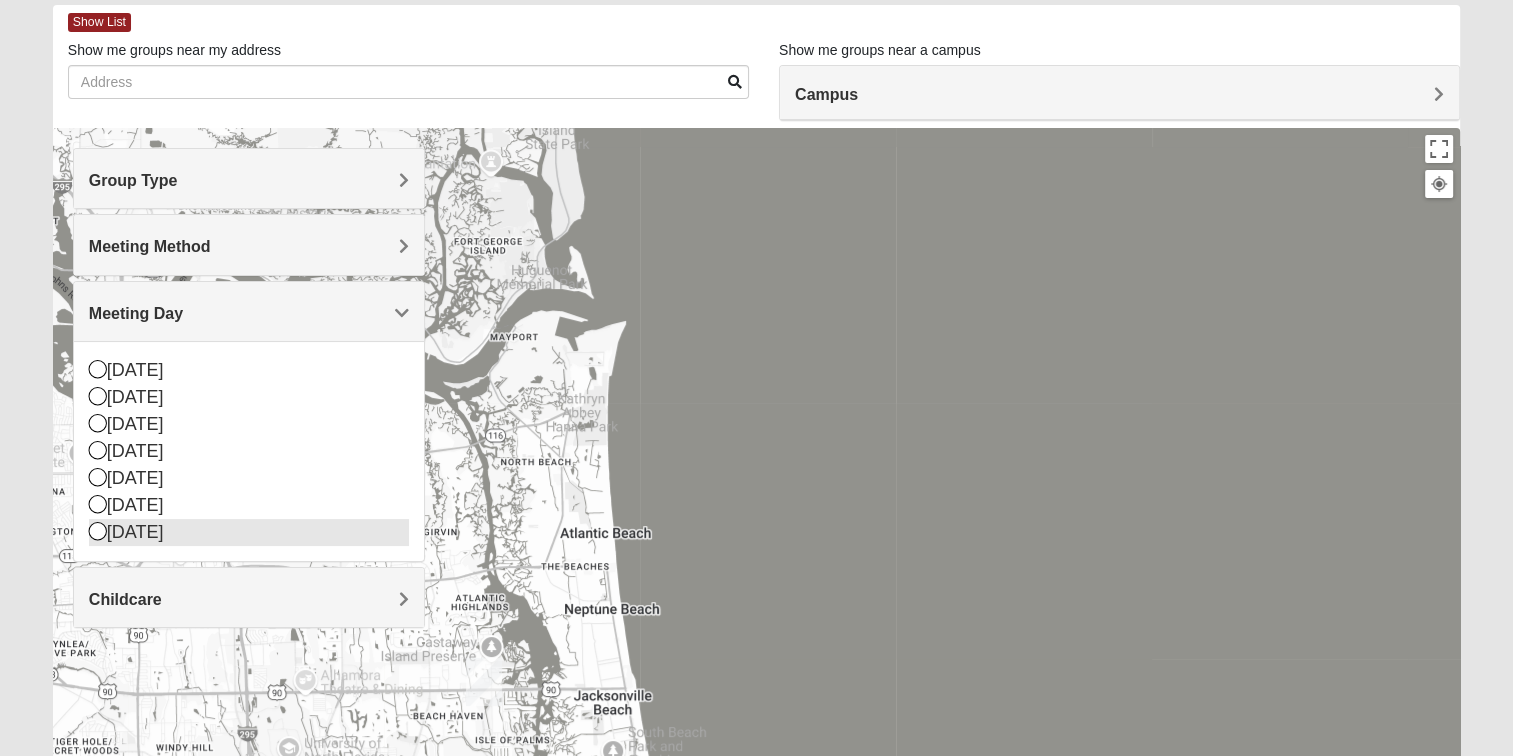 click on "[DATE]" at bounding box center [249, 532] 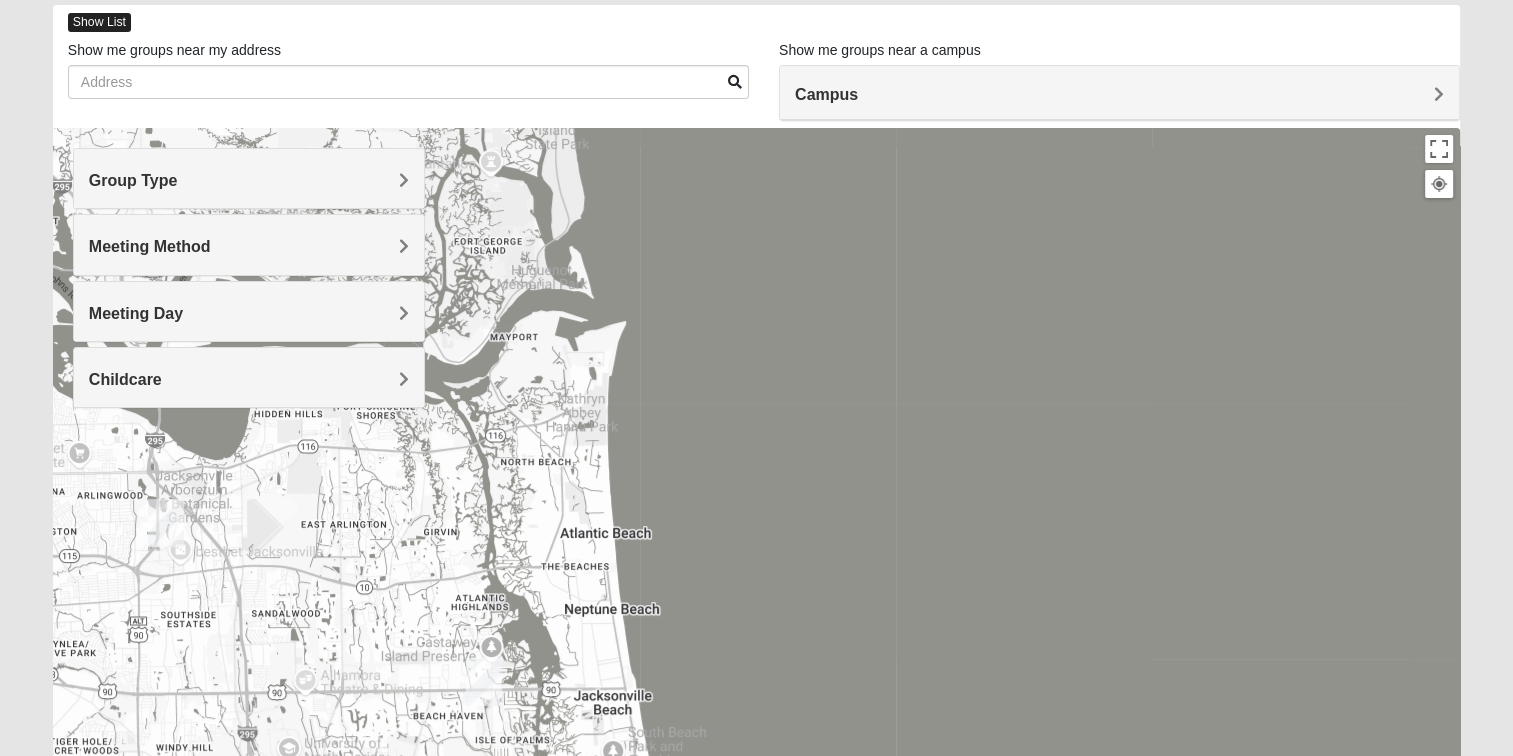 click on "Show List" at bounding box center [99, 22] 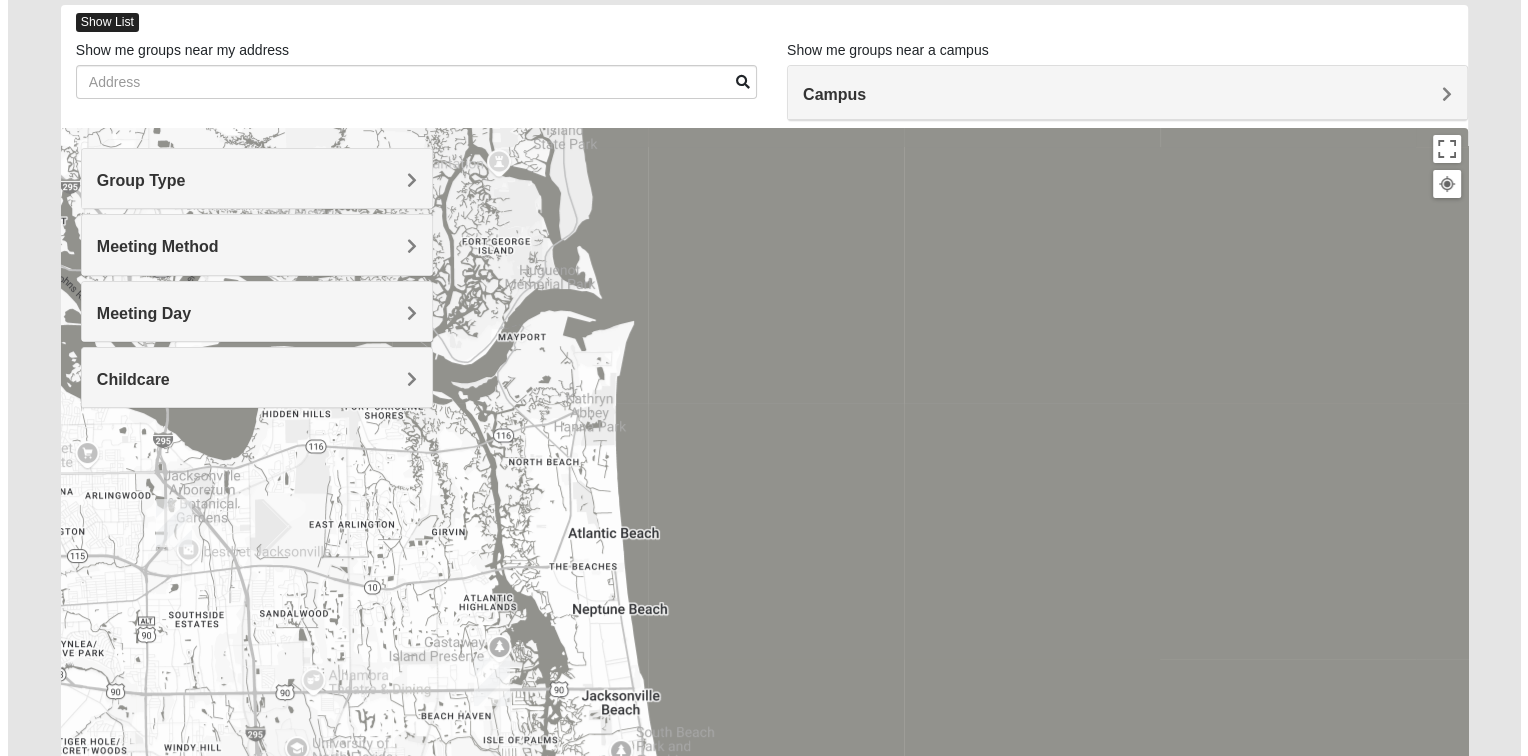 scroll, scrollTop: 0, scrollLeft: 0, axis: both 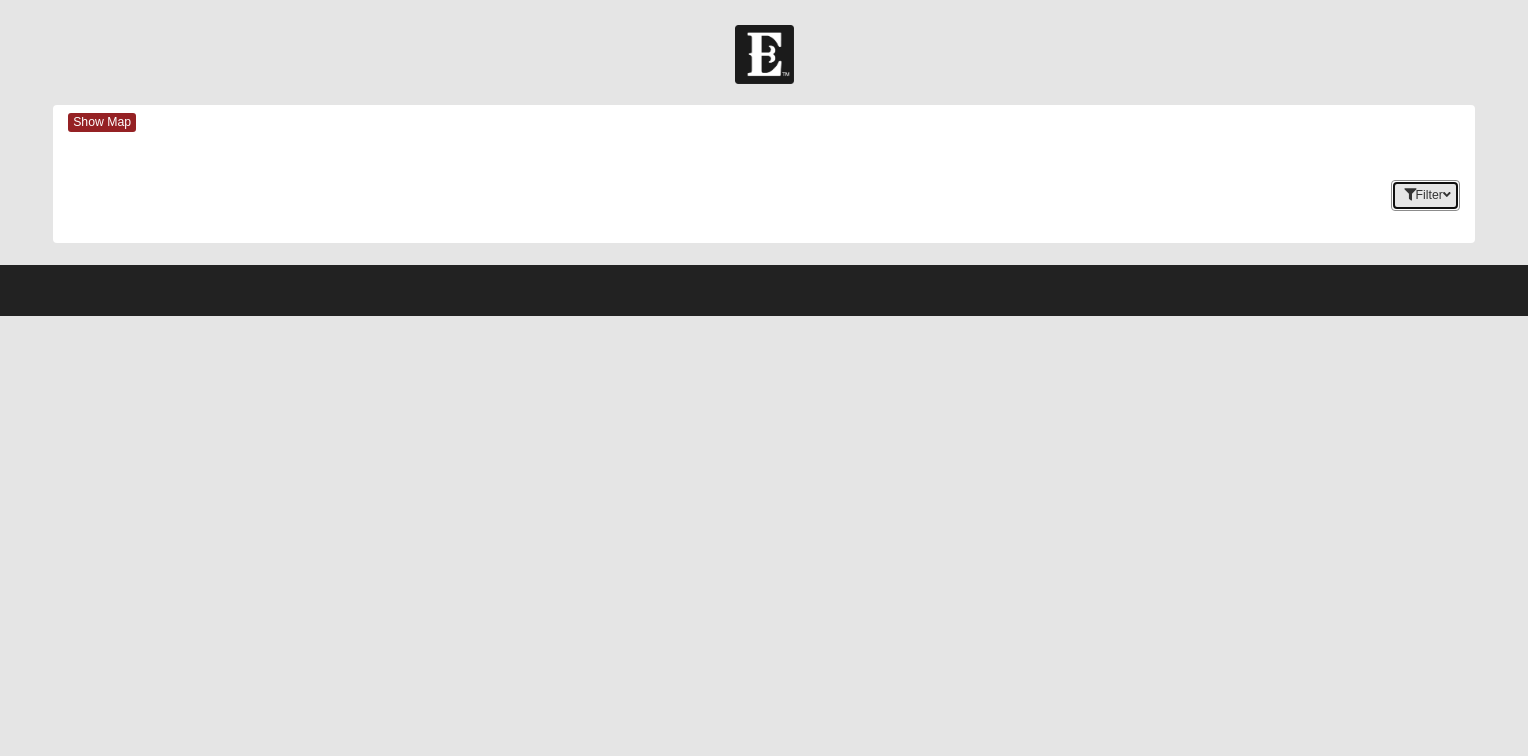 click on "Filter" at bounding box center (1425, 195) 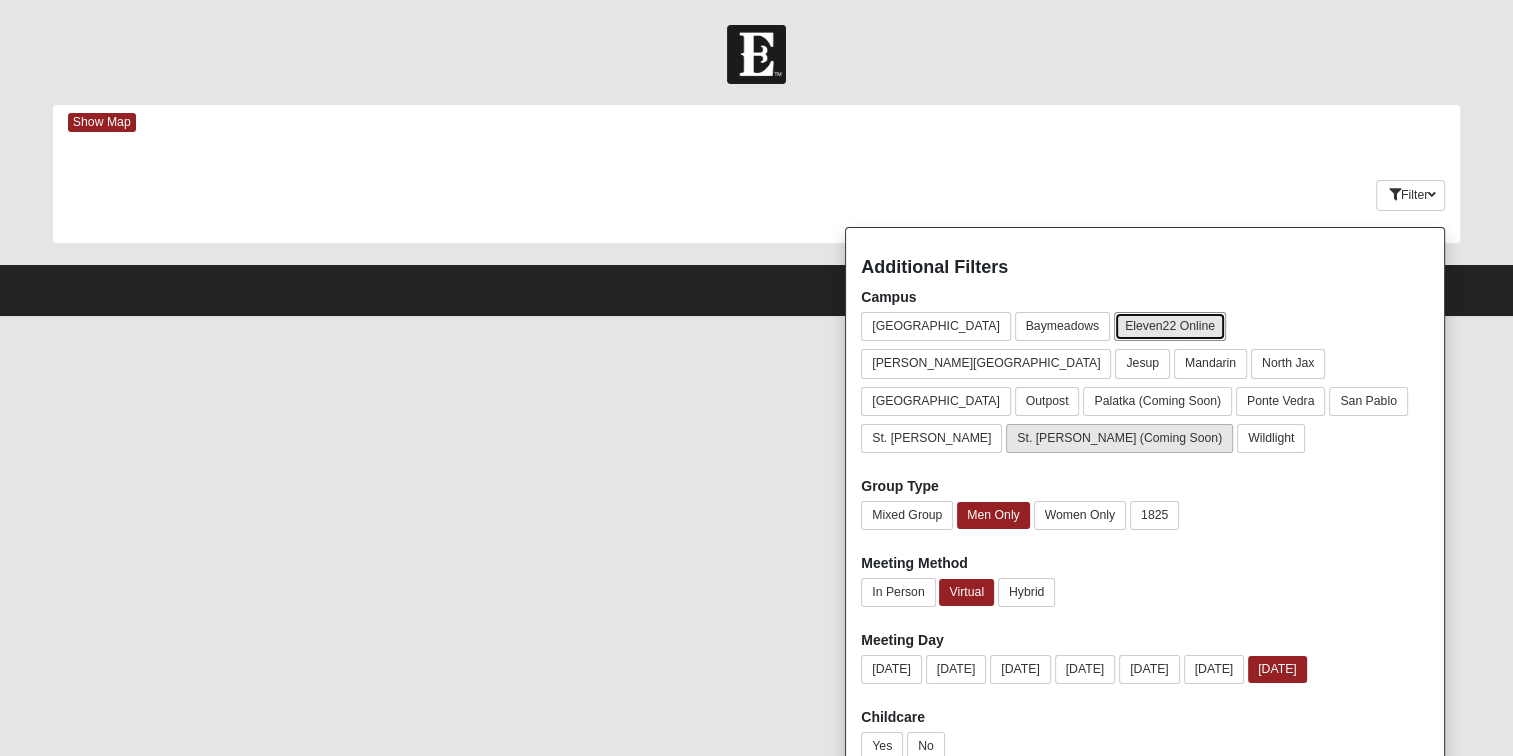 click on "Eleven22 Online" at bounding box center (1170, 326) 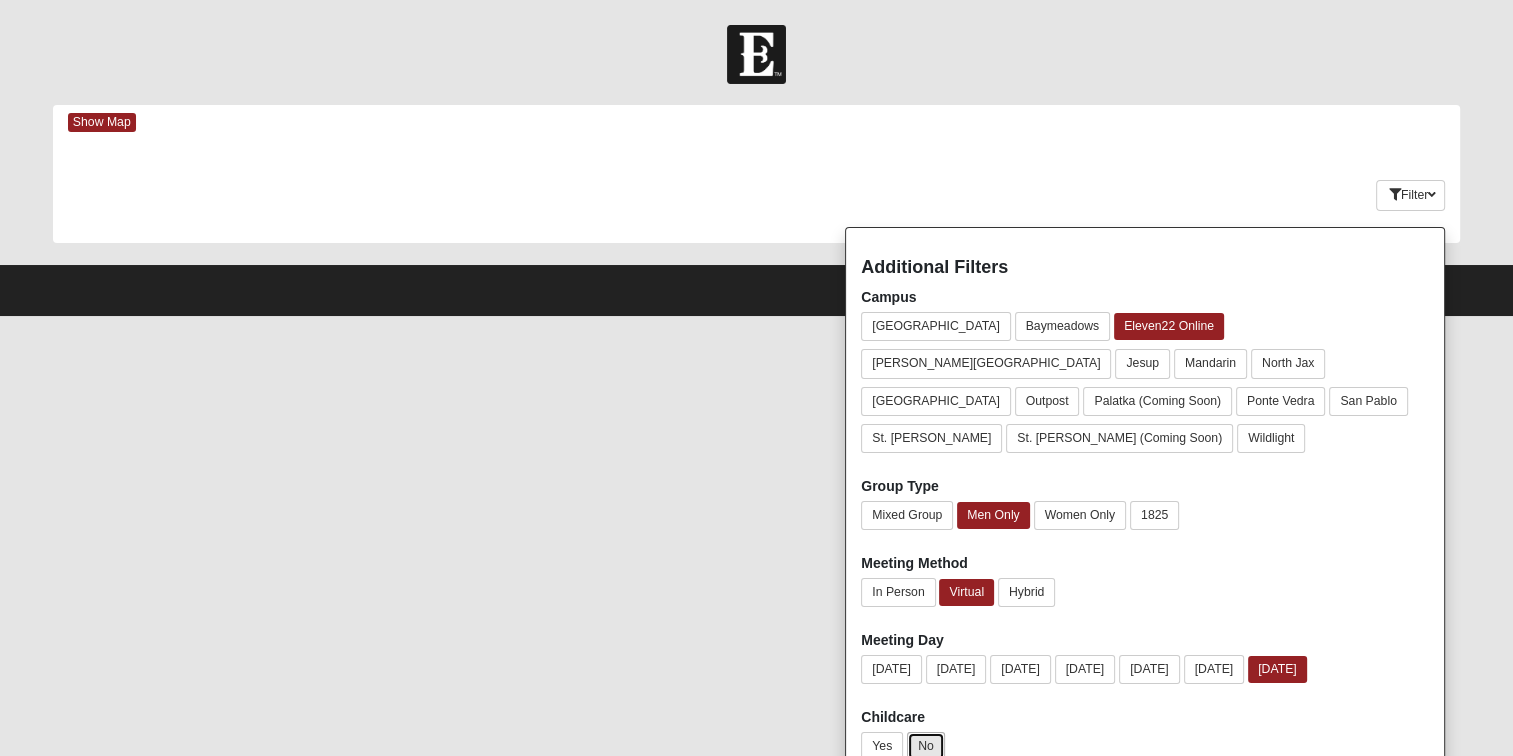 click on "No" at bounding box center (926, 746) 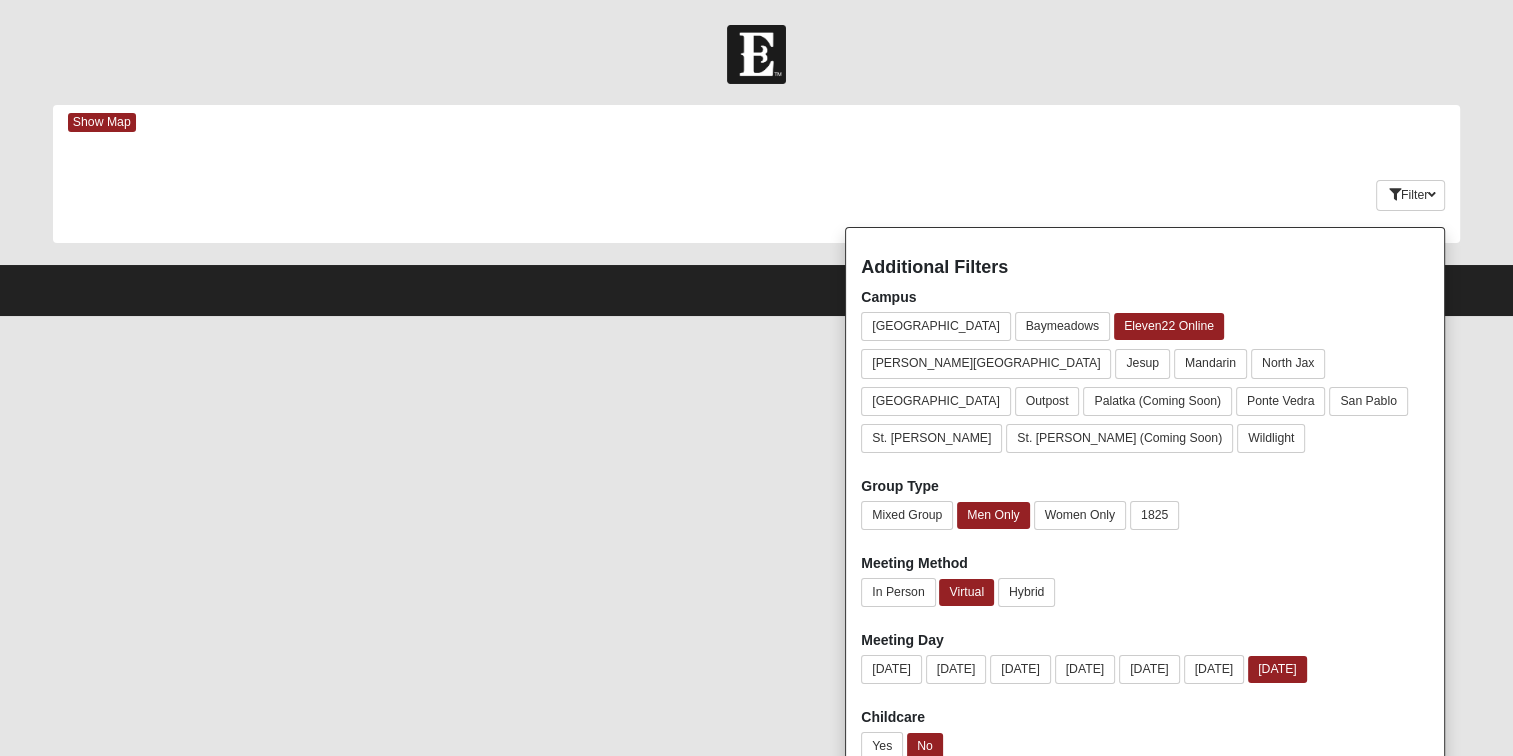 click on "Log In
Find A Group
Error
Show Map
Loading Groups" at bounding box center (756, 158) 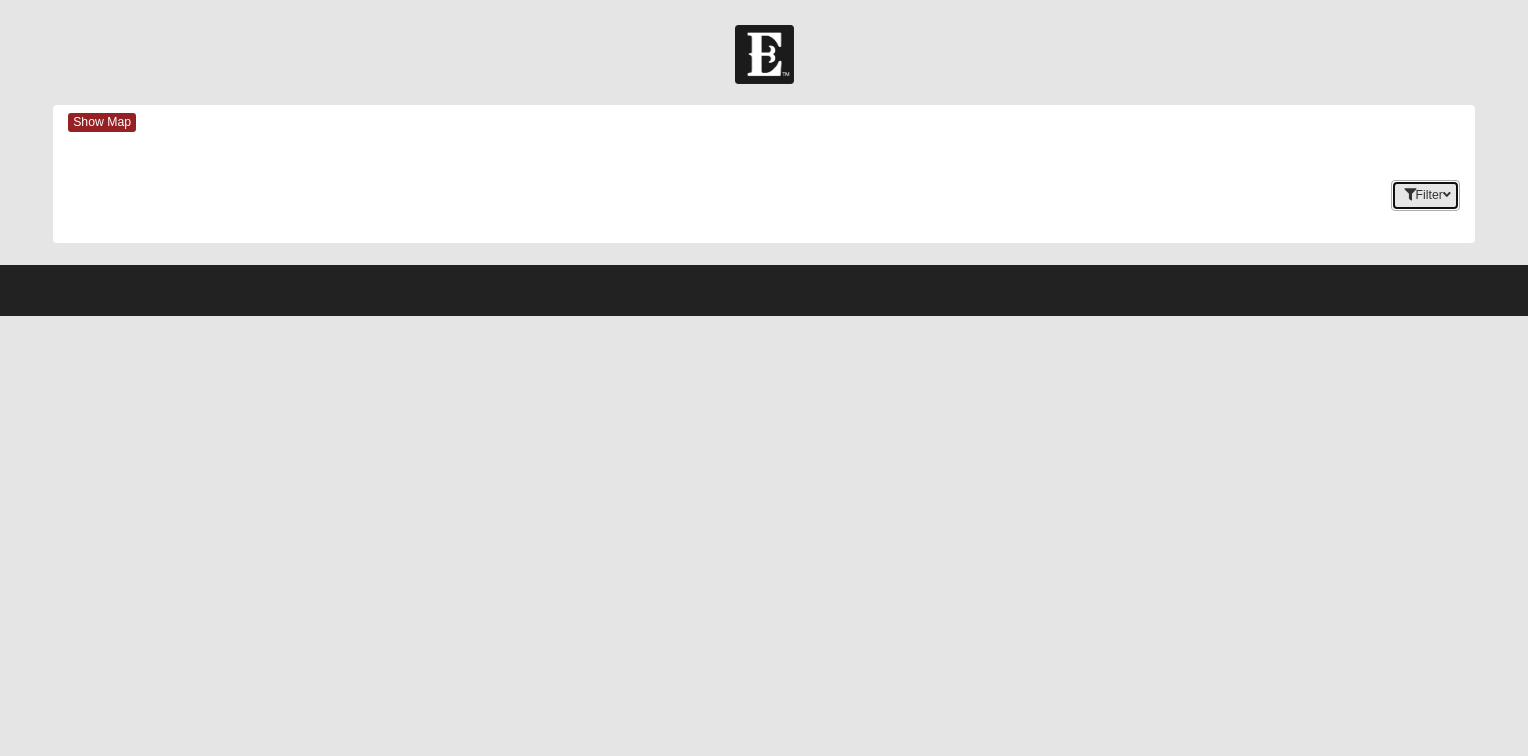 click at bounding box center [1410, 195] 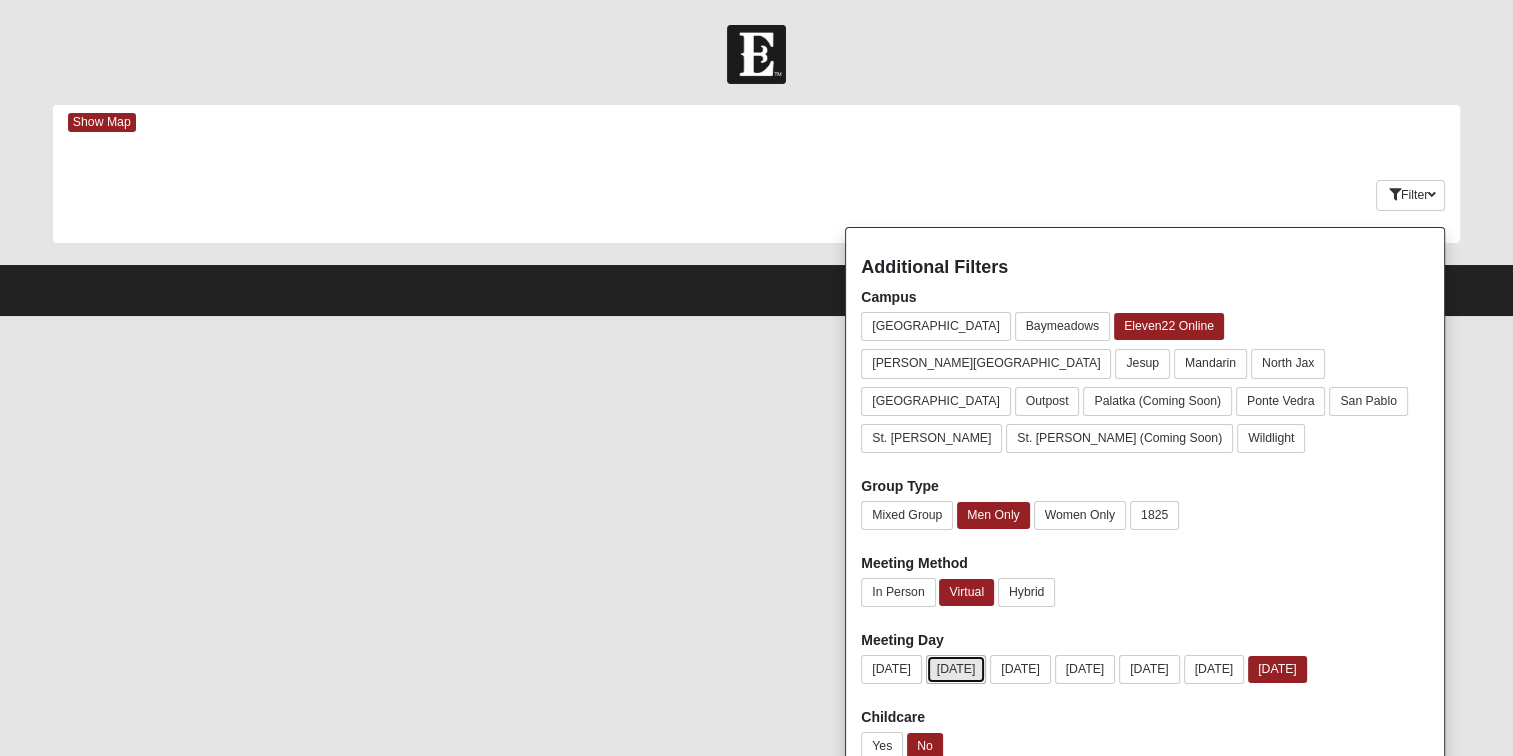 click on "[DATE]" at bounding box center [956, 669] 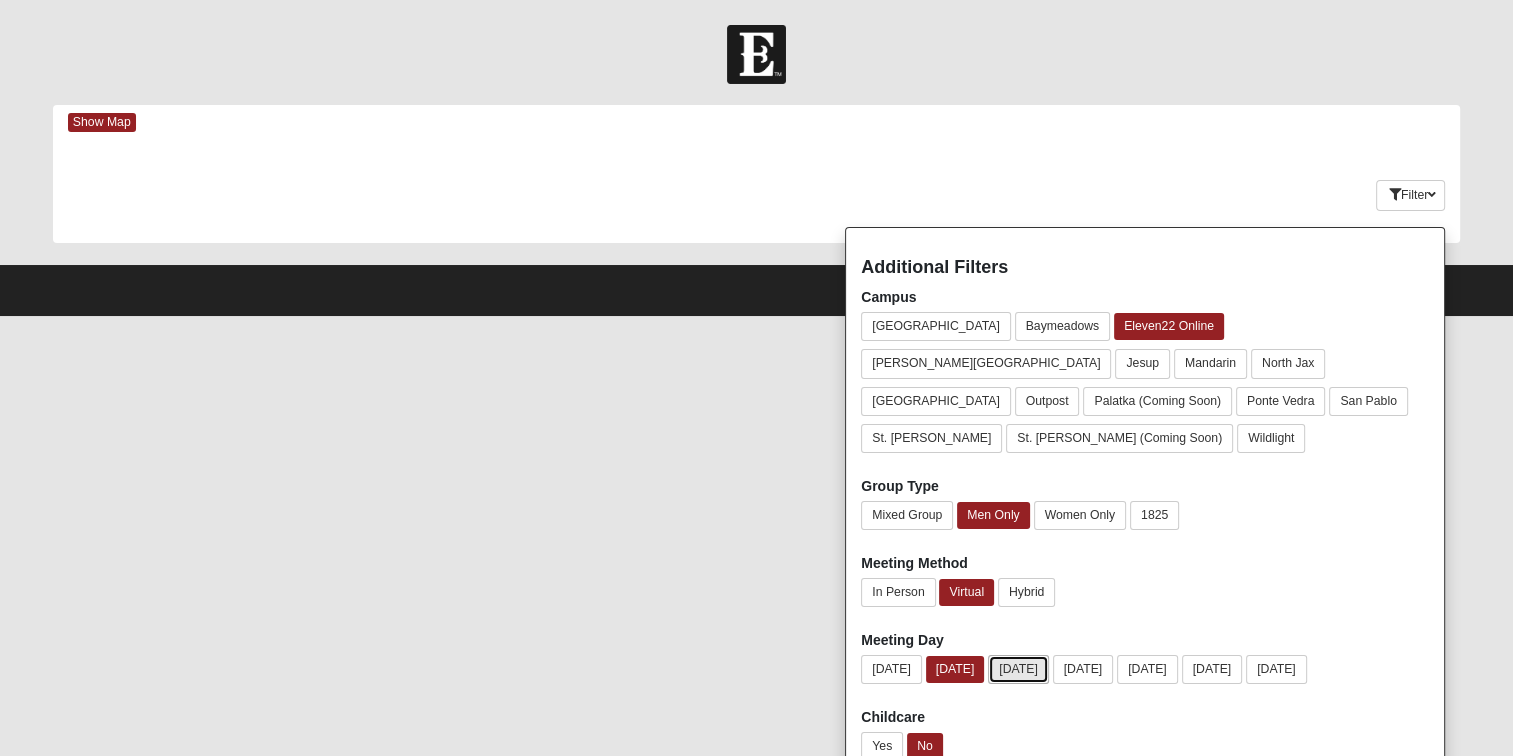 click on "[DATE]" at bounding box center [1018, 669] 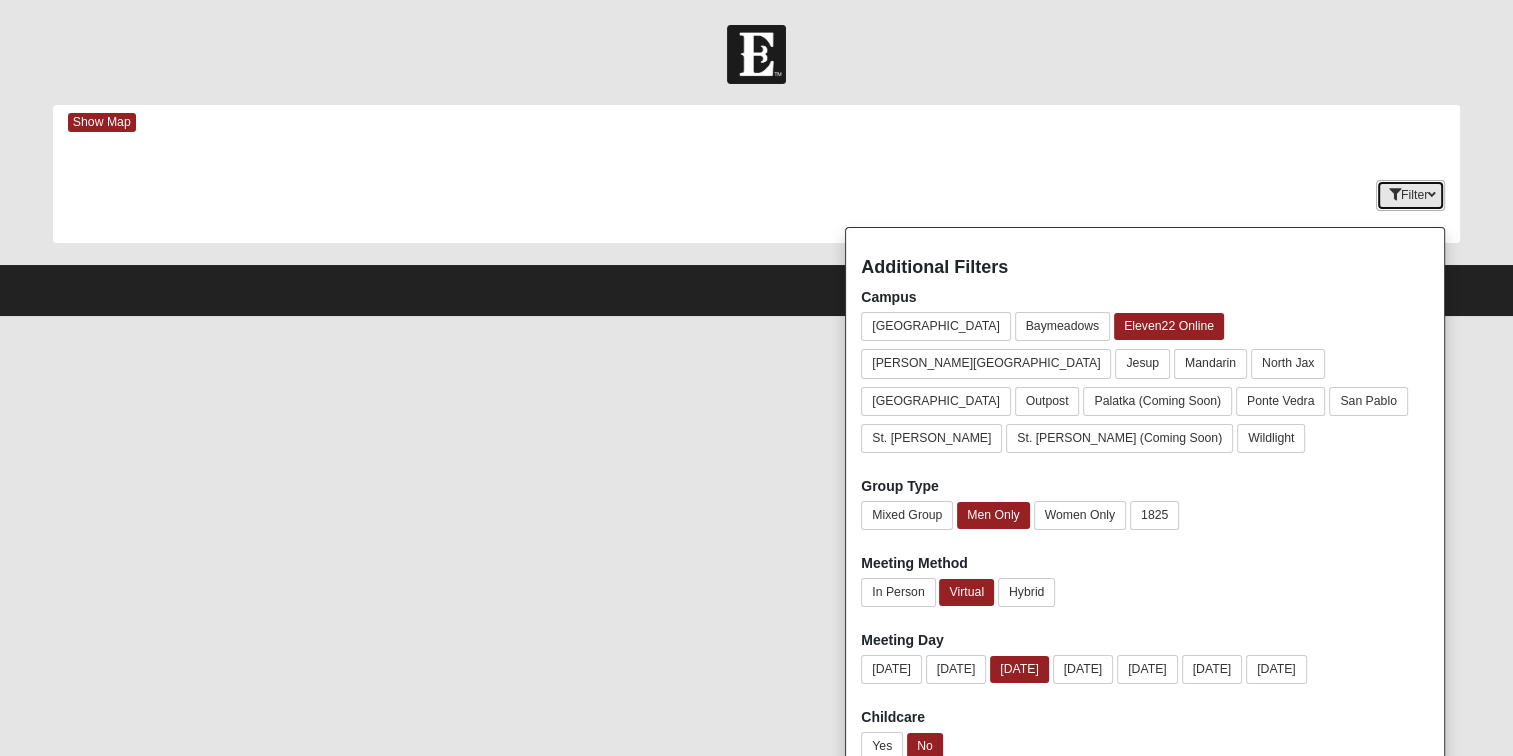 click on "Filter" at bounding box center [1410, 195] 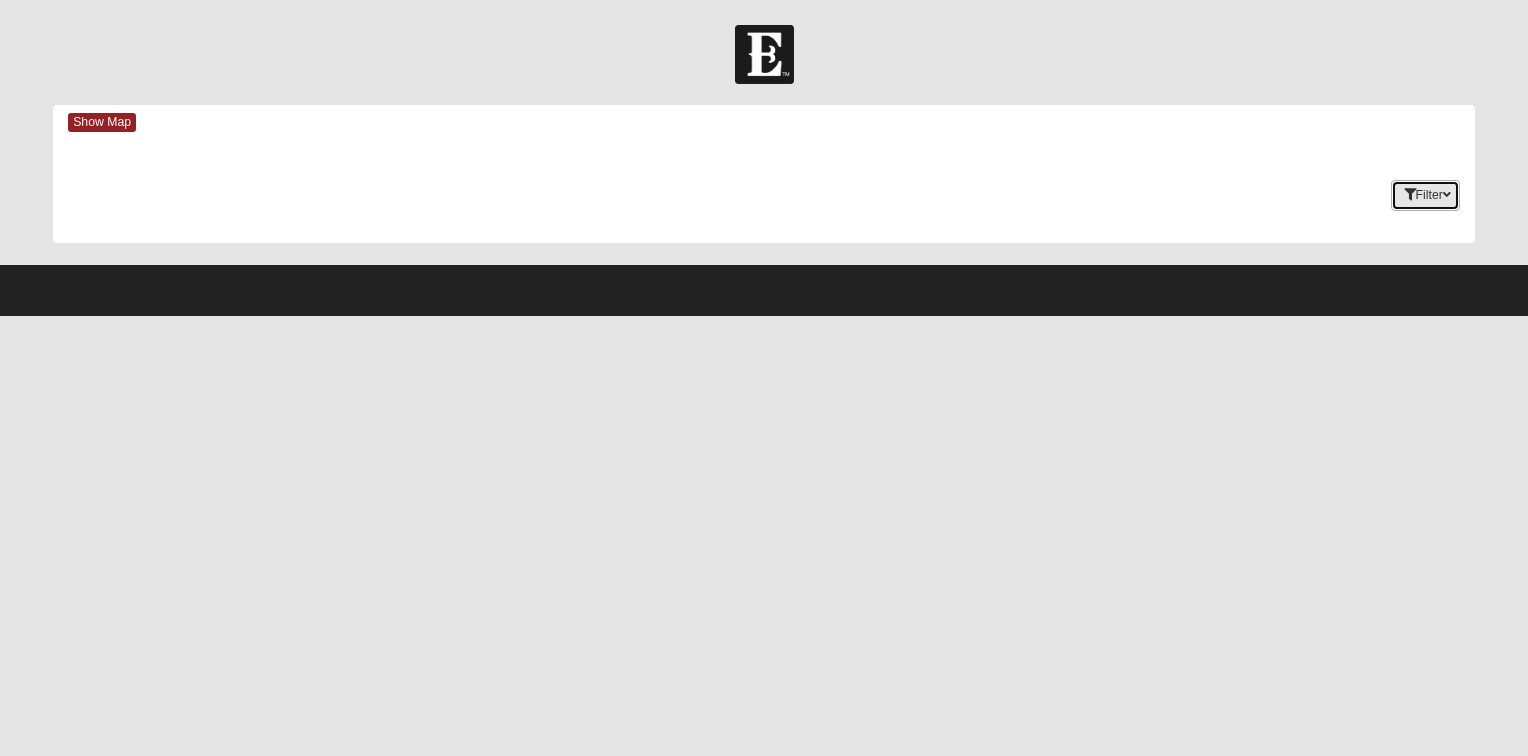 click on "Filter" at bounding box center (1425, 195) 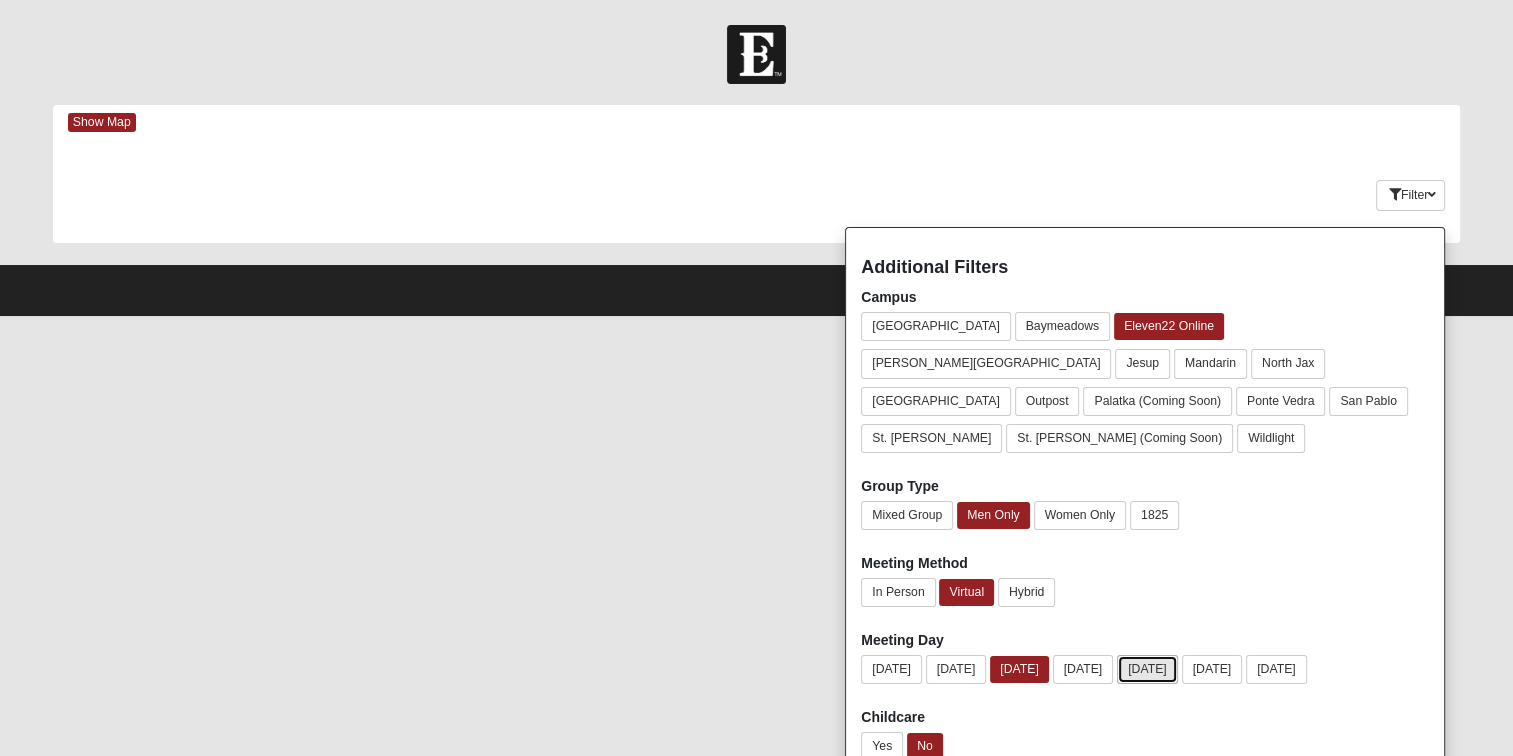 click on "[DATE]" at bounding box center [1147, 669] 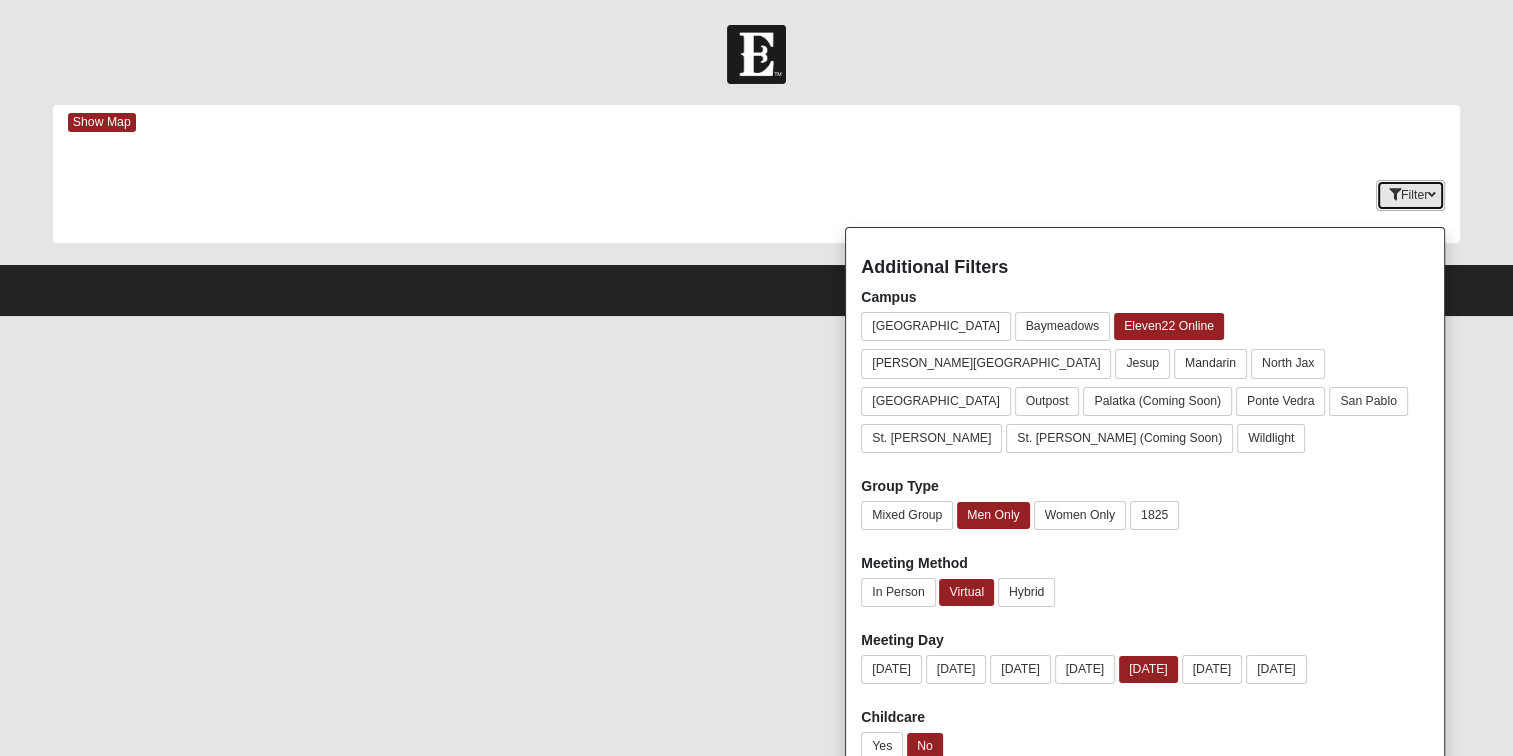 click on "Filter" at bounding box center (1410, 195) 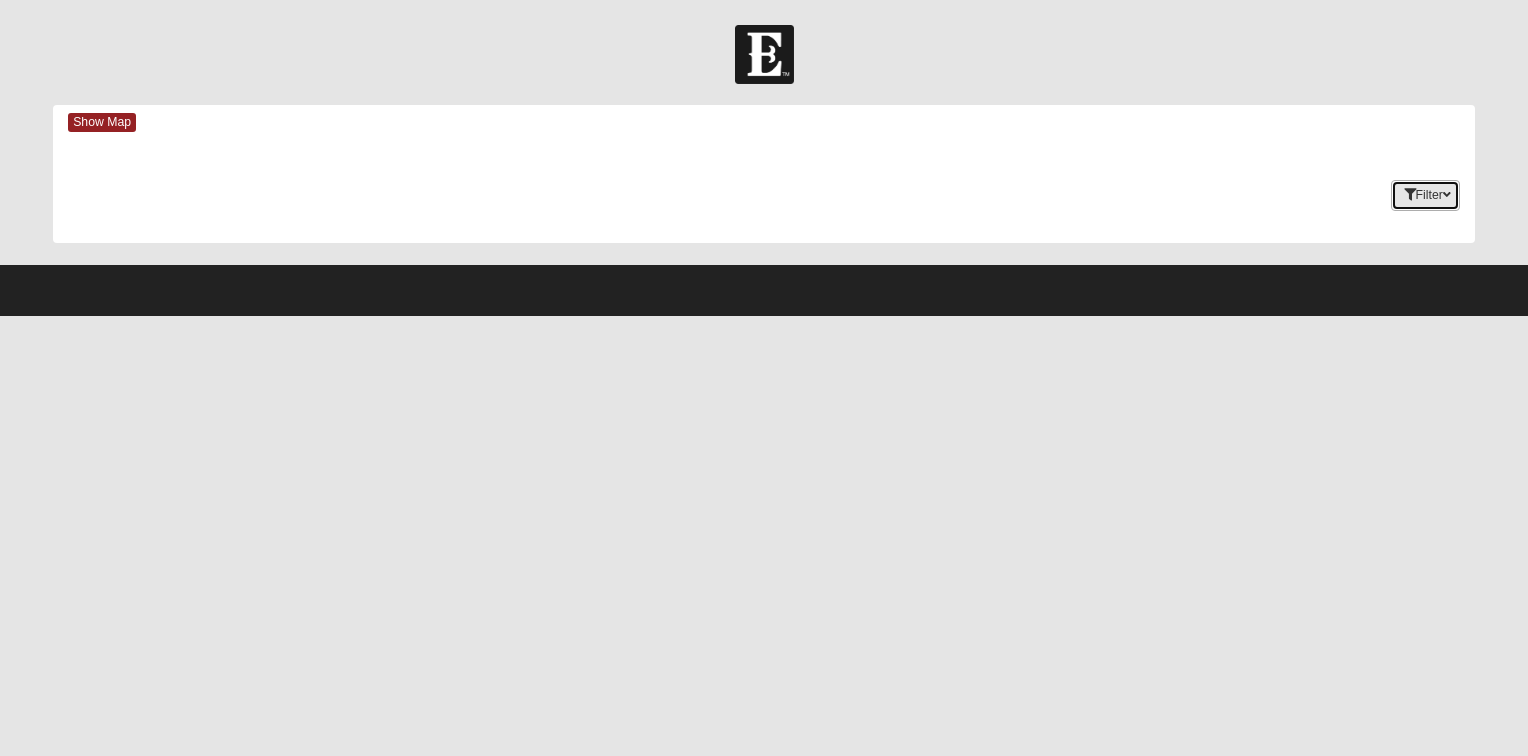 click on "Filter" at bounding box center [1425, 195] 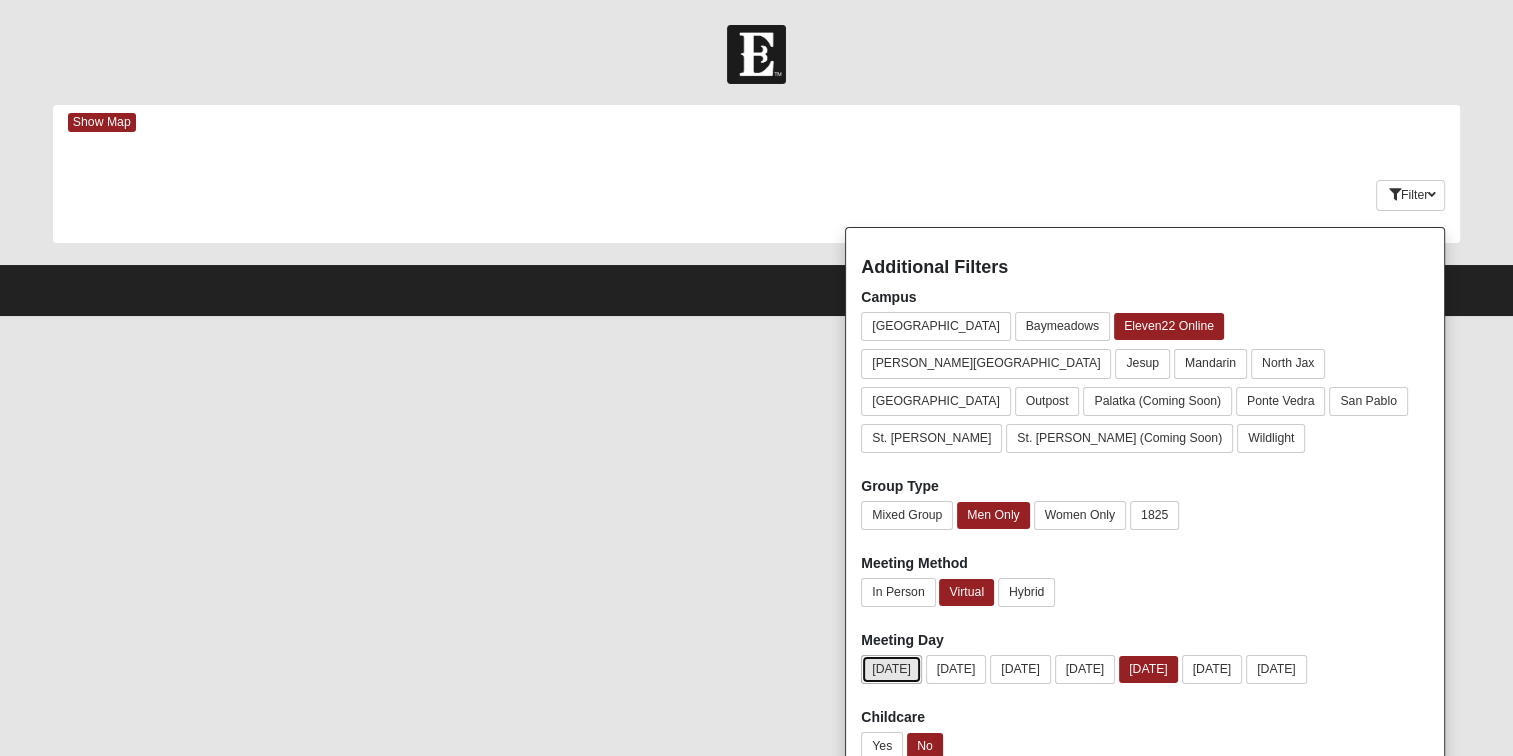 click on "[DATE]" at bounding box center (891, 669) 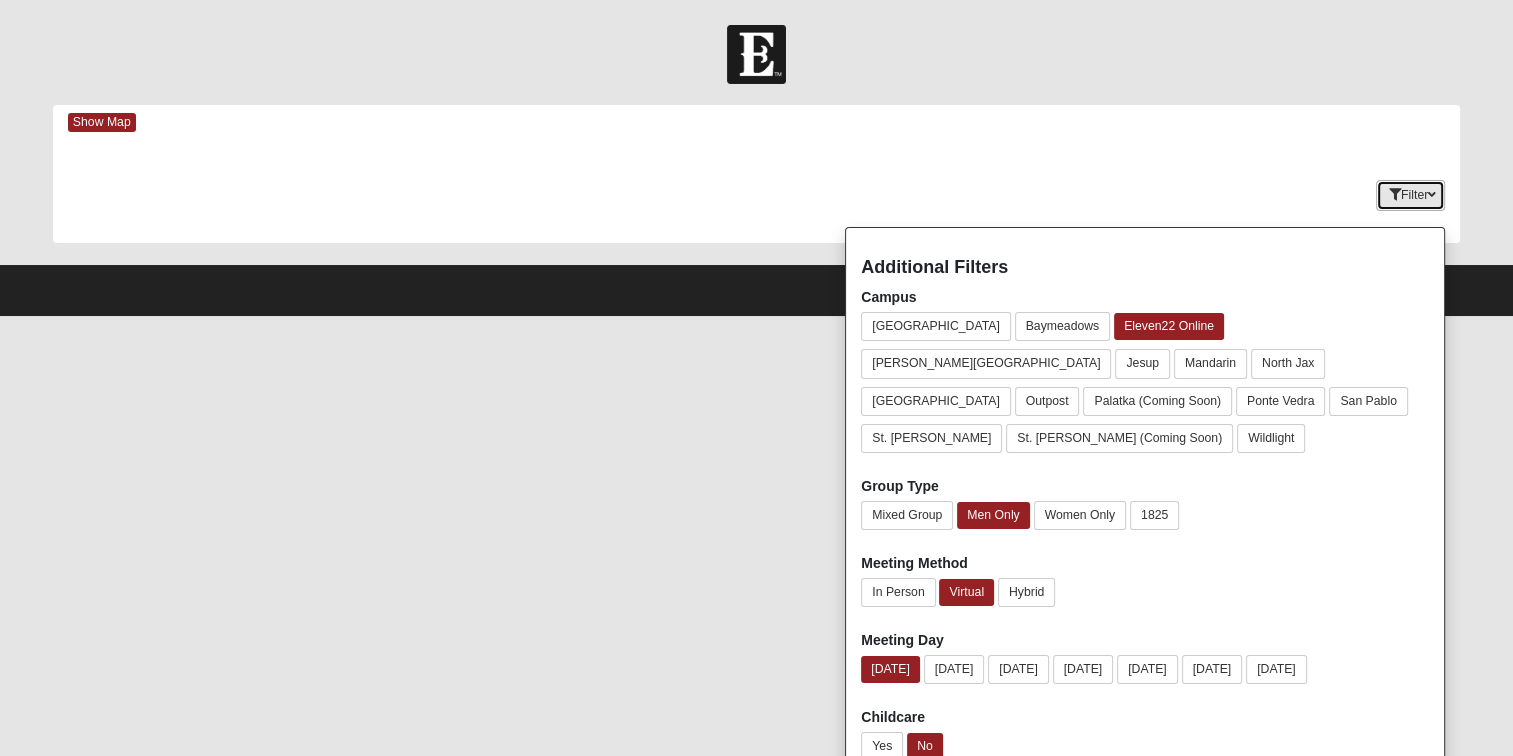 click on "Filter" at bounding box center (1410, 195) 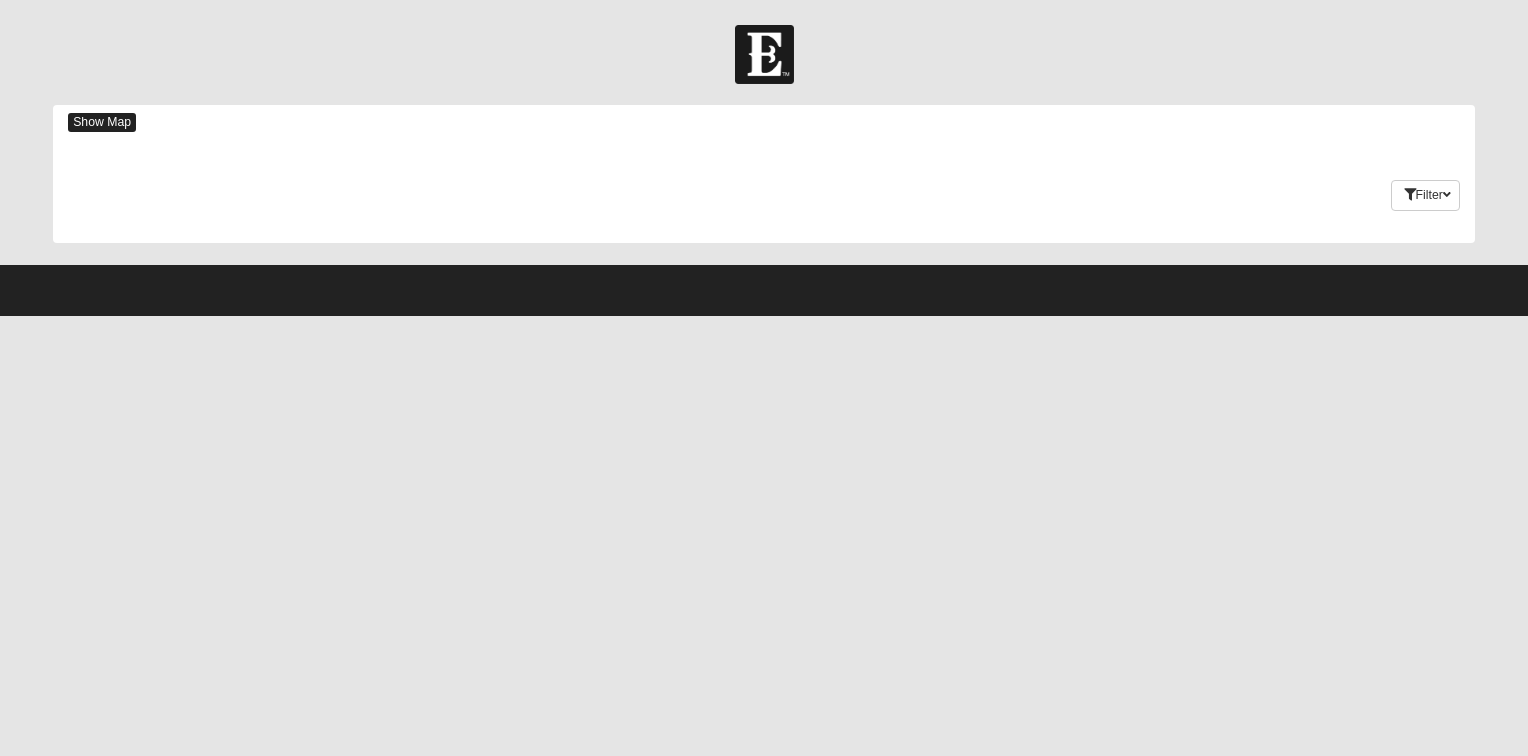 click on "Show Map" at bounding box center (102, 122) 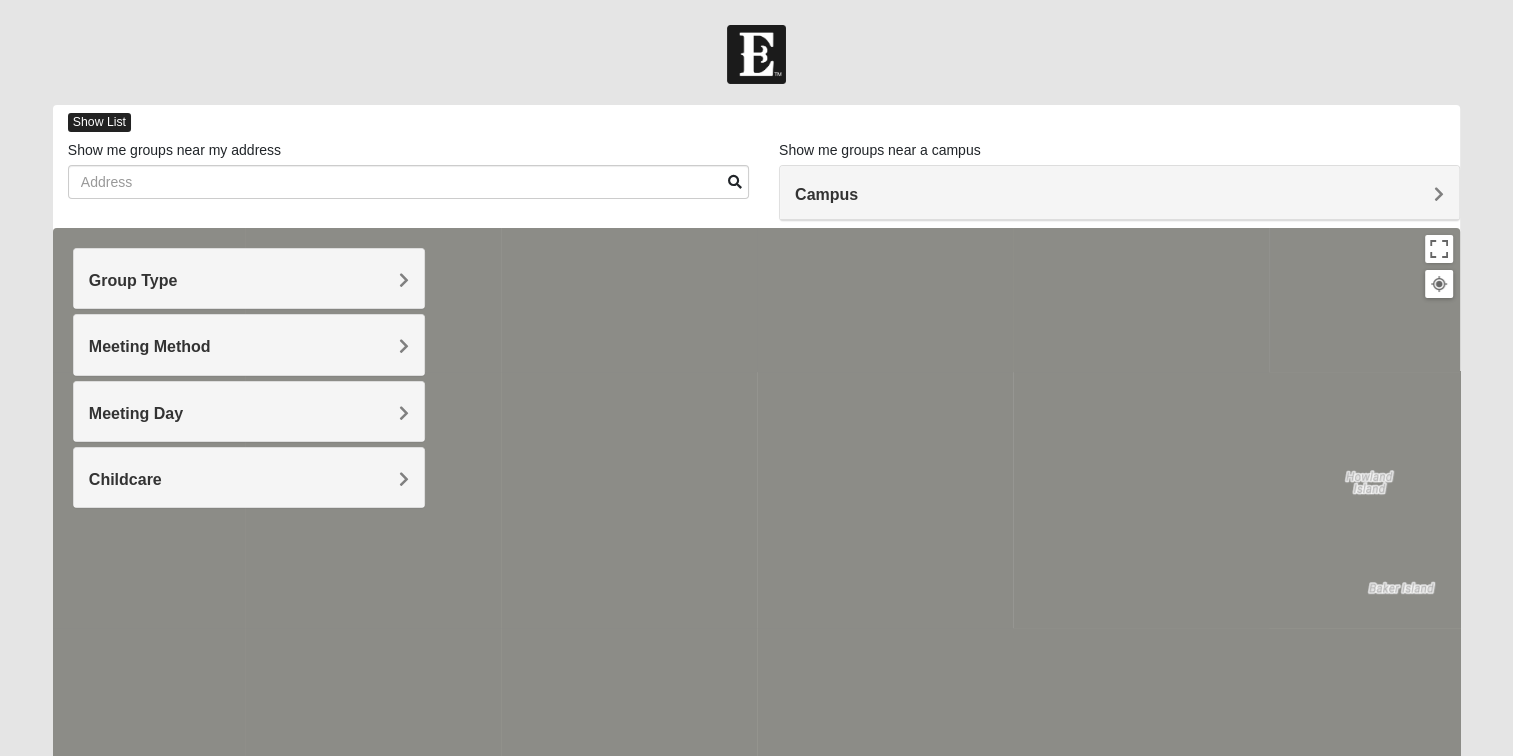 click on "Show List" at bounding box center (99, 122) 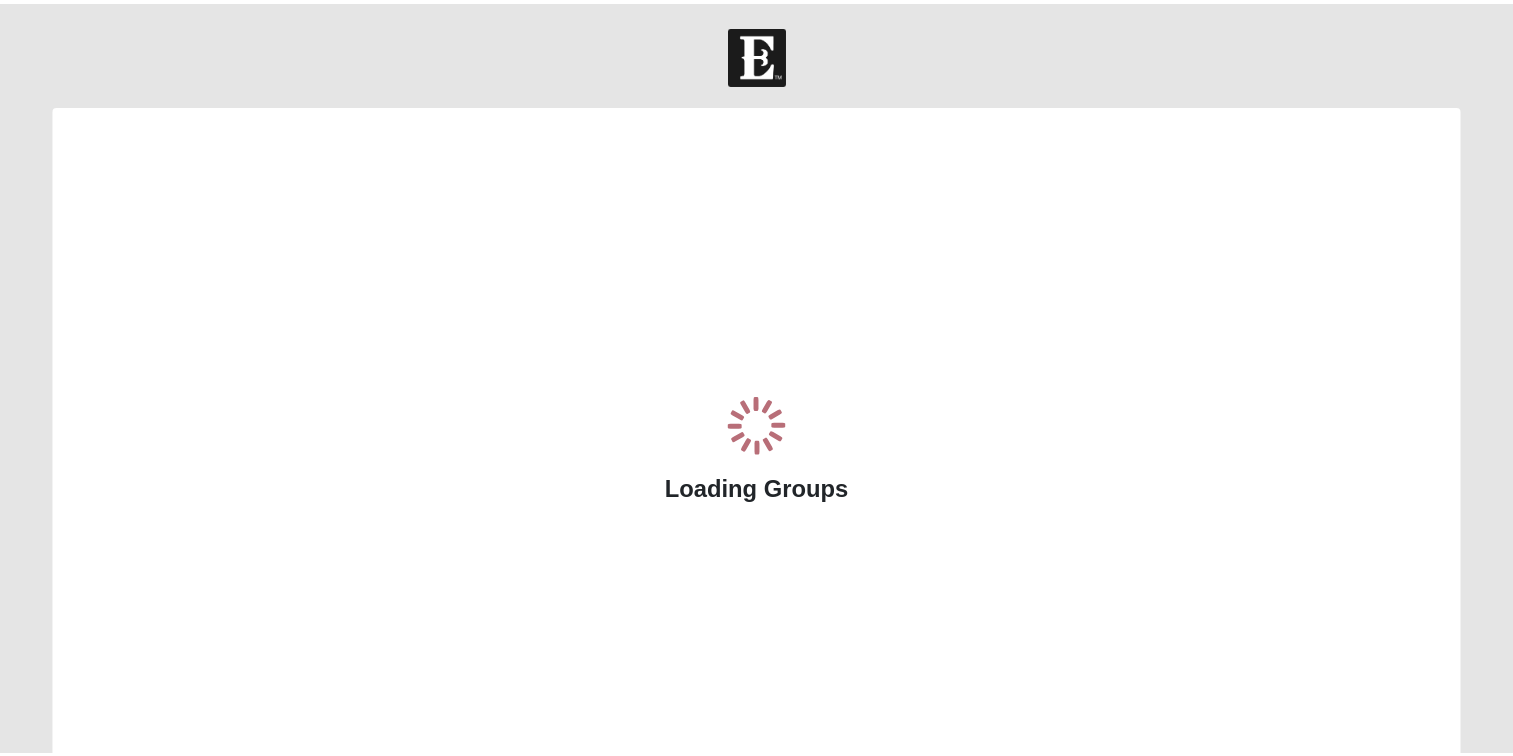 scroll, scrollTop: 0, scrollLeft: 0, axis: both 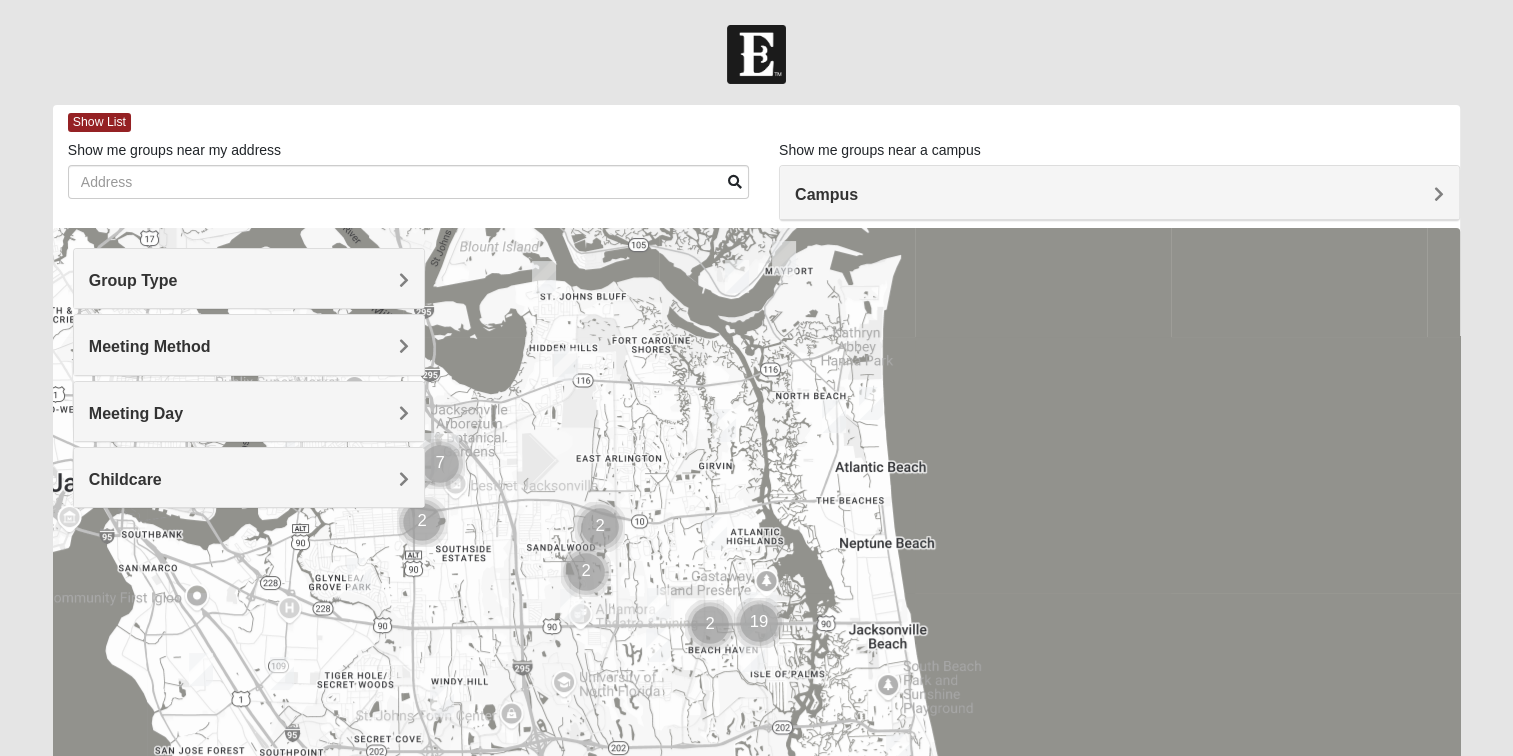 click on "Group Type" at bounding box center [249, 278] 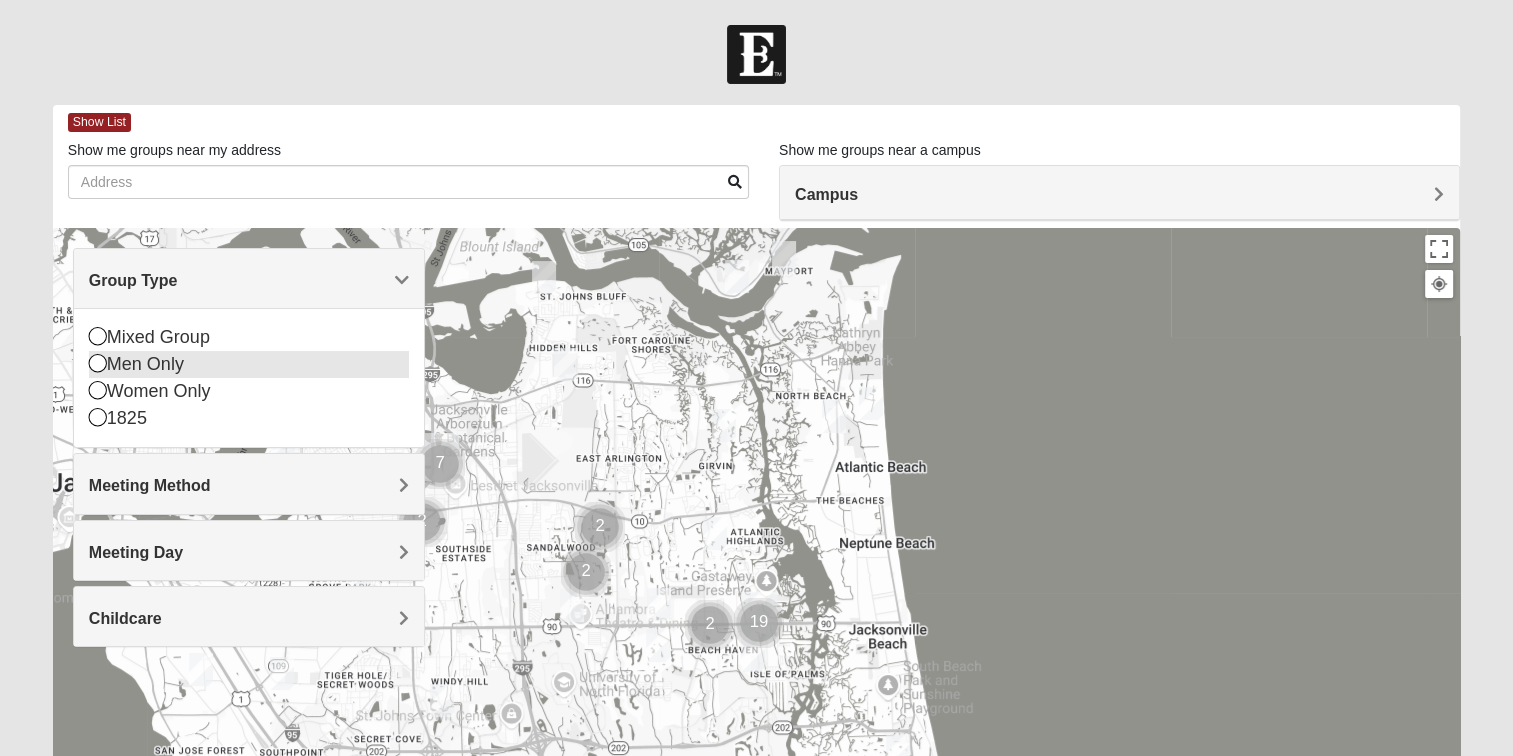 click at bounding box center (98, 363) 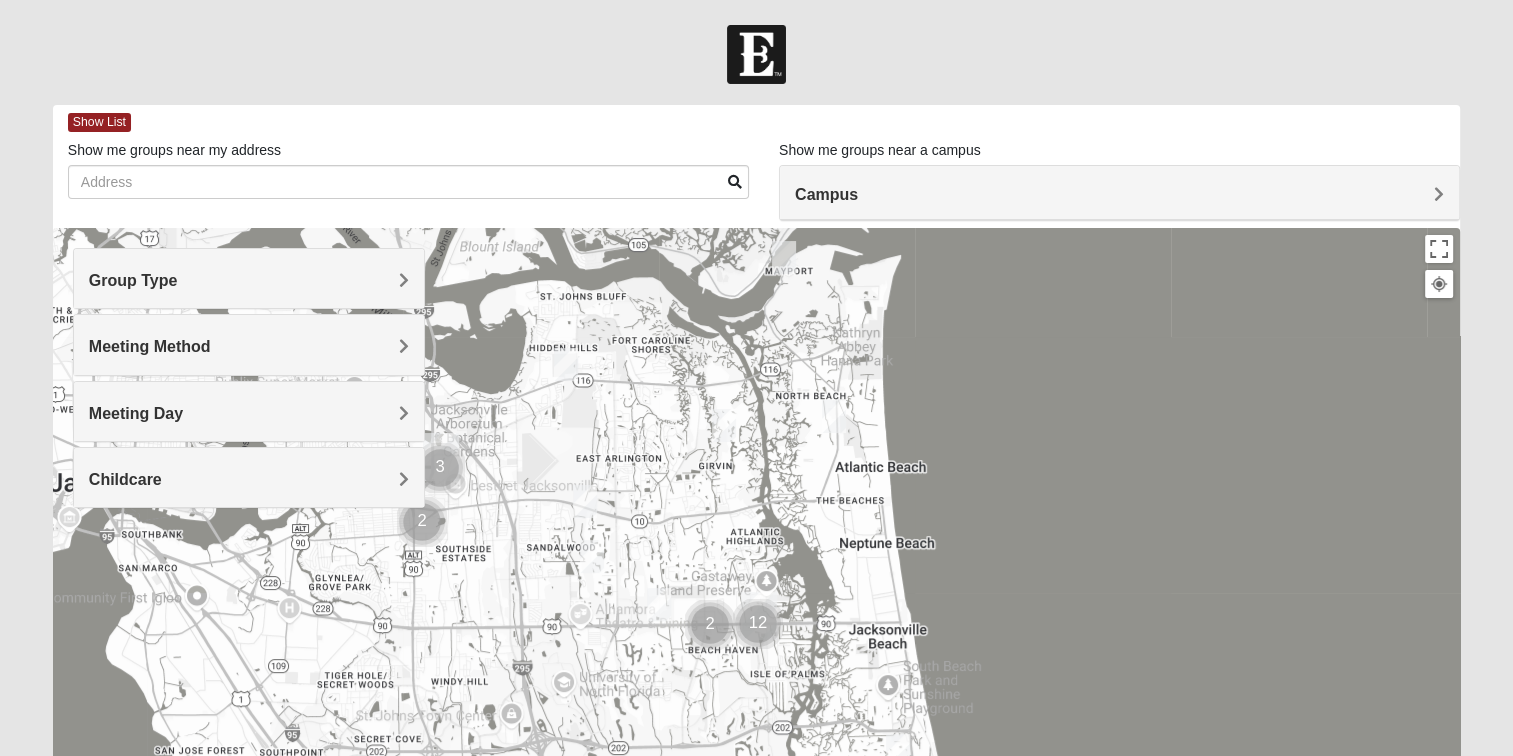 click on "Meeting Method" at bounding box center [249, 346] 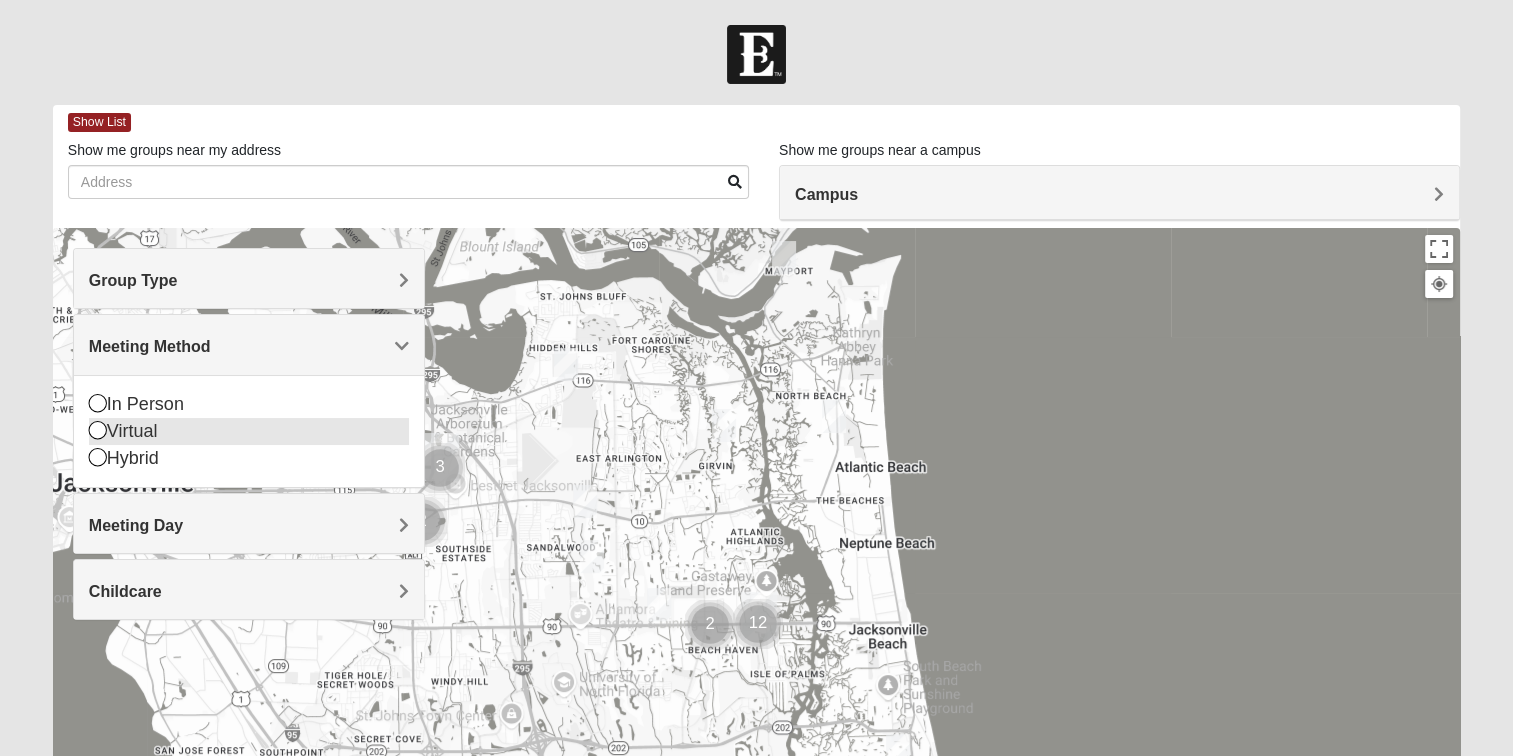 click on "Virtual" at bounding box center (249, 431) 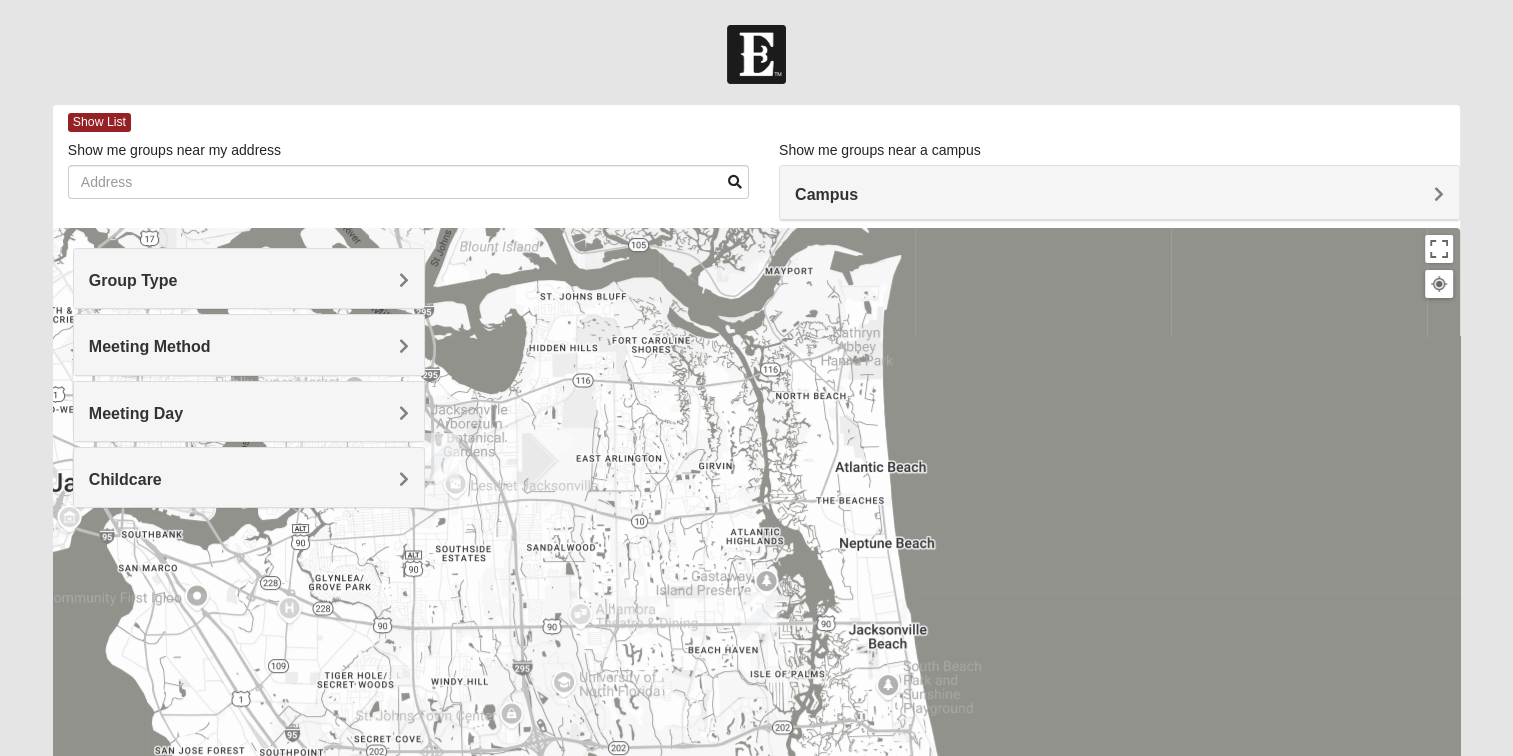click at bounding box center (756, 628) 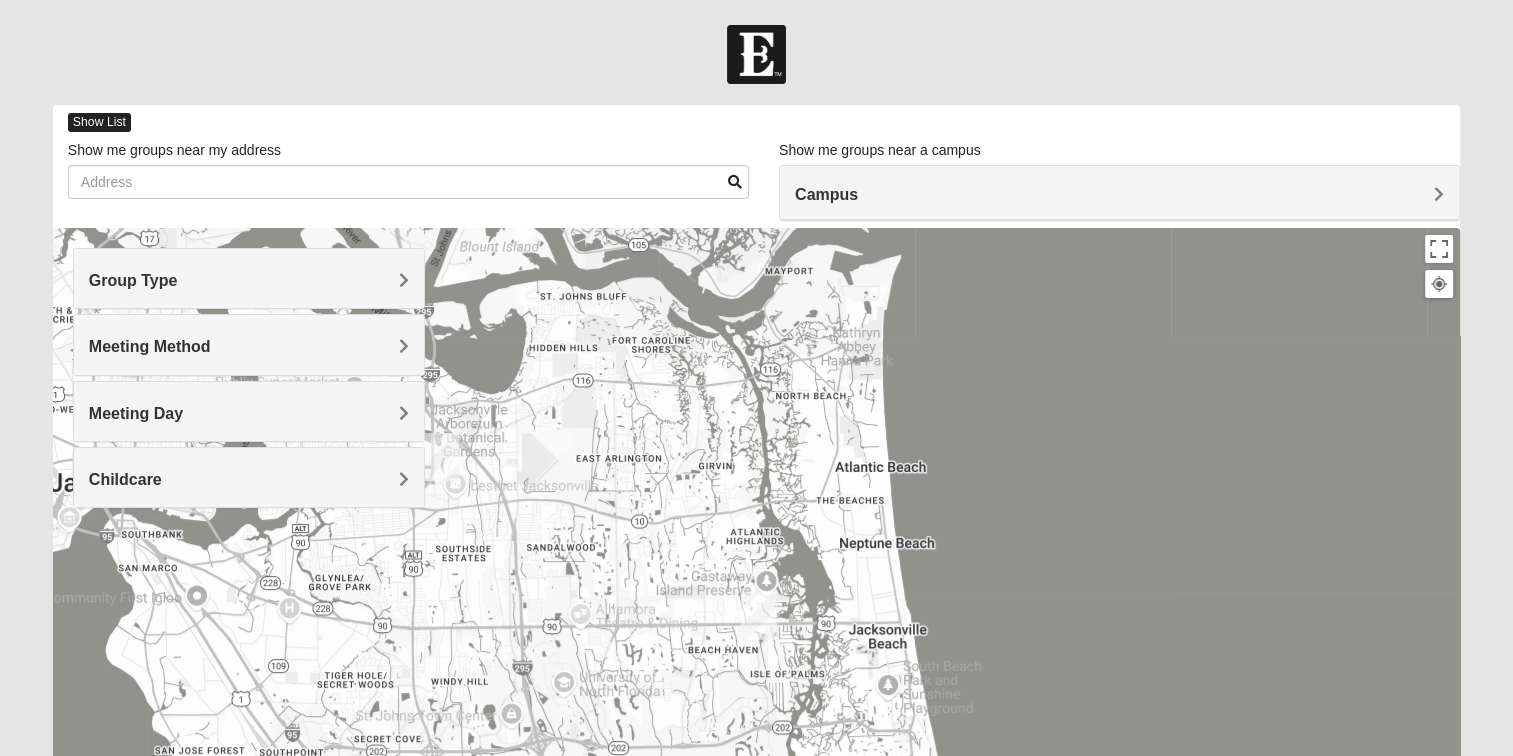 drag, startPoint x: 106, startPoint y: 122, endPoint x: 125, endPoint y: 126, distance: 19.416489 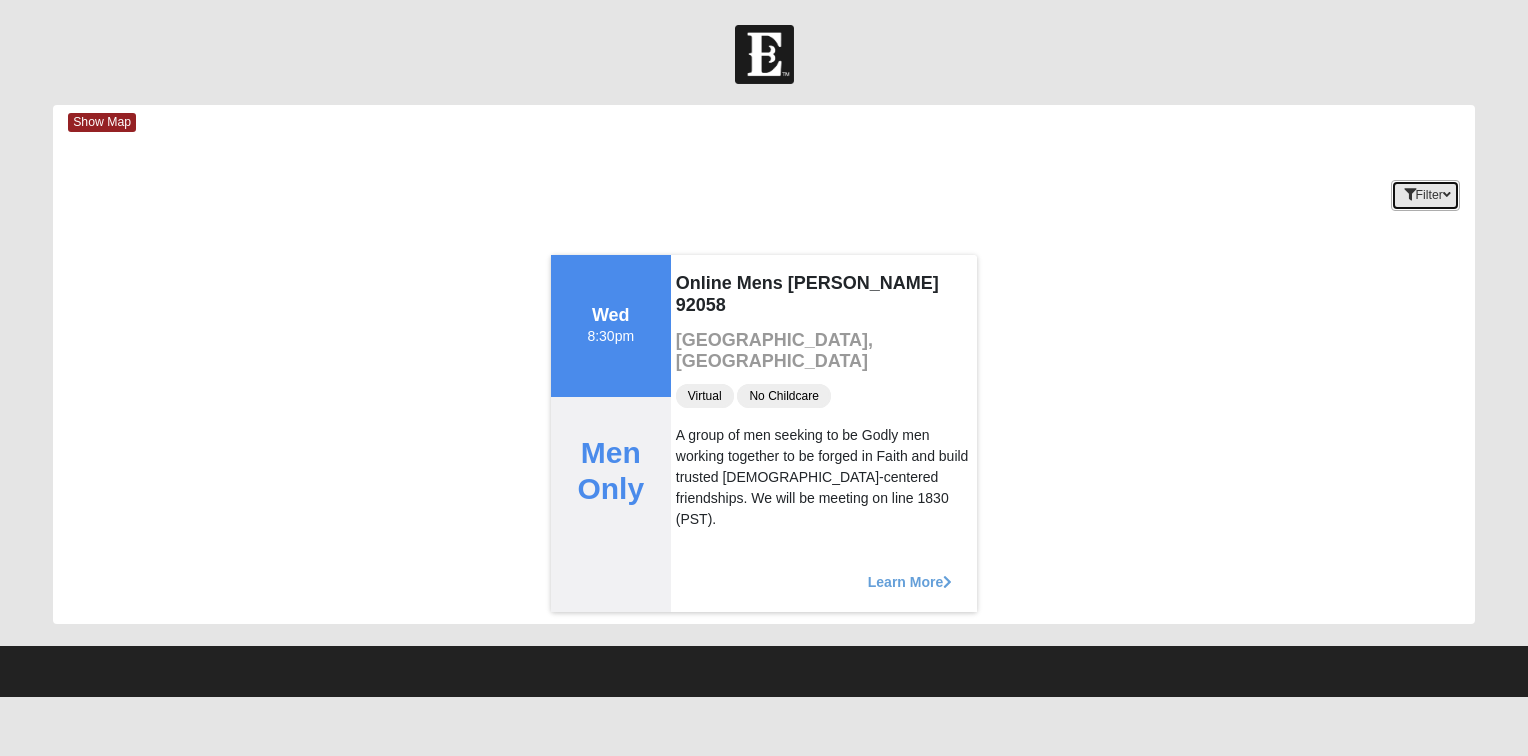 click on "Filter" at bounding box center [1425, 195] 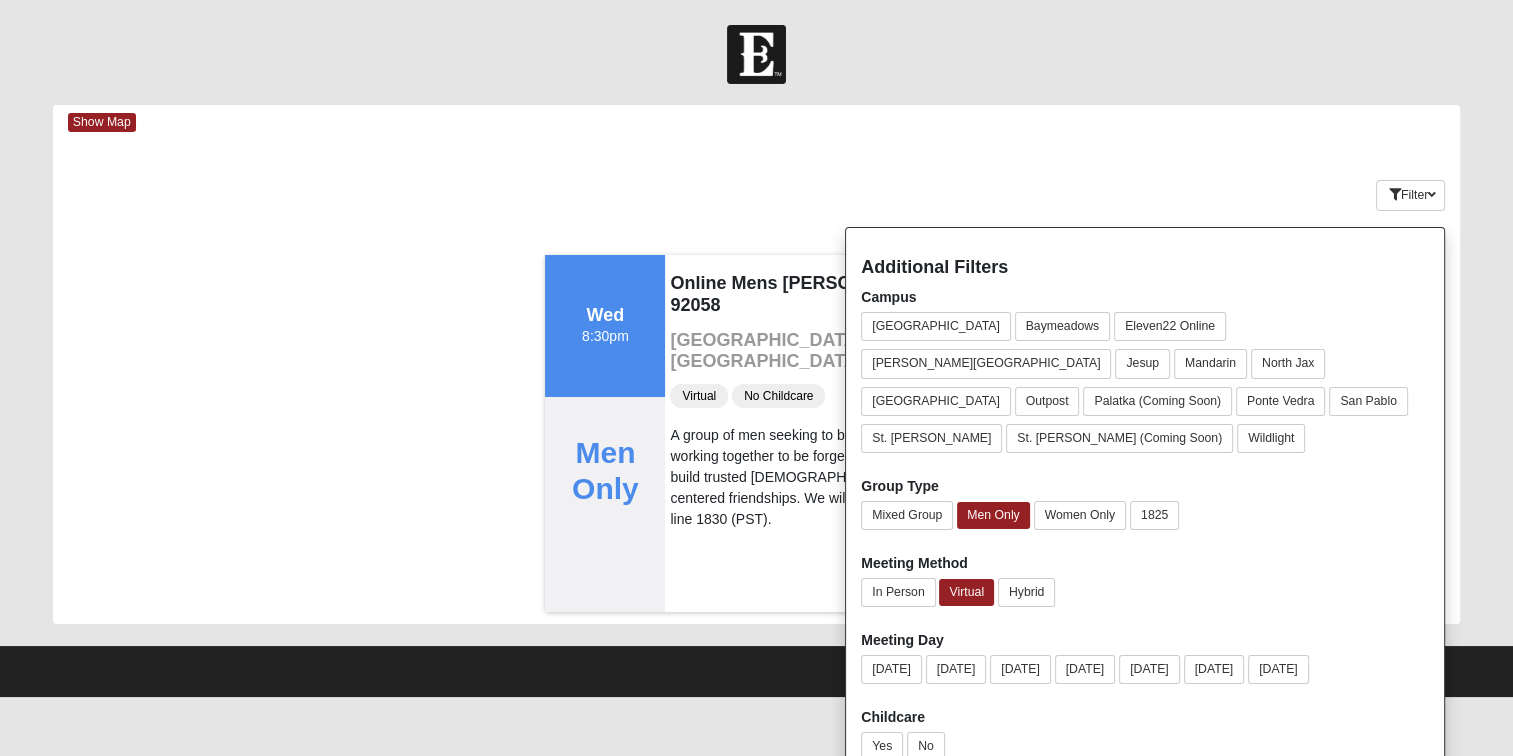 click on "Thur
10am
Women Only
On Campus Womens Alberts
Fleming Island, FL
In Person
No Childcare
We are looking forward to uplifting each other, developing friendships, growing closer to Jesus and diving deeper into God's word! All women are welcome here! We meet in a cozy room in the kids building.  We want to be a group who has ears to hear, eyes to see and hearts that are open and willing to be doers of the word.
James 1:22 says "But be doers of the word, and not hearers only, deceiving yourselves."
Learn More
Mon
6am
Men Only" at bounding box center [756, 433] 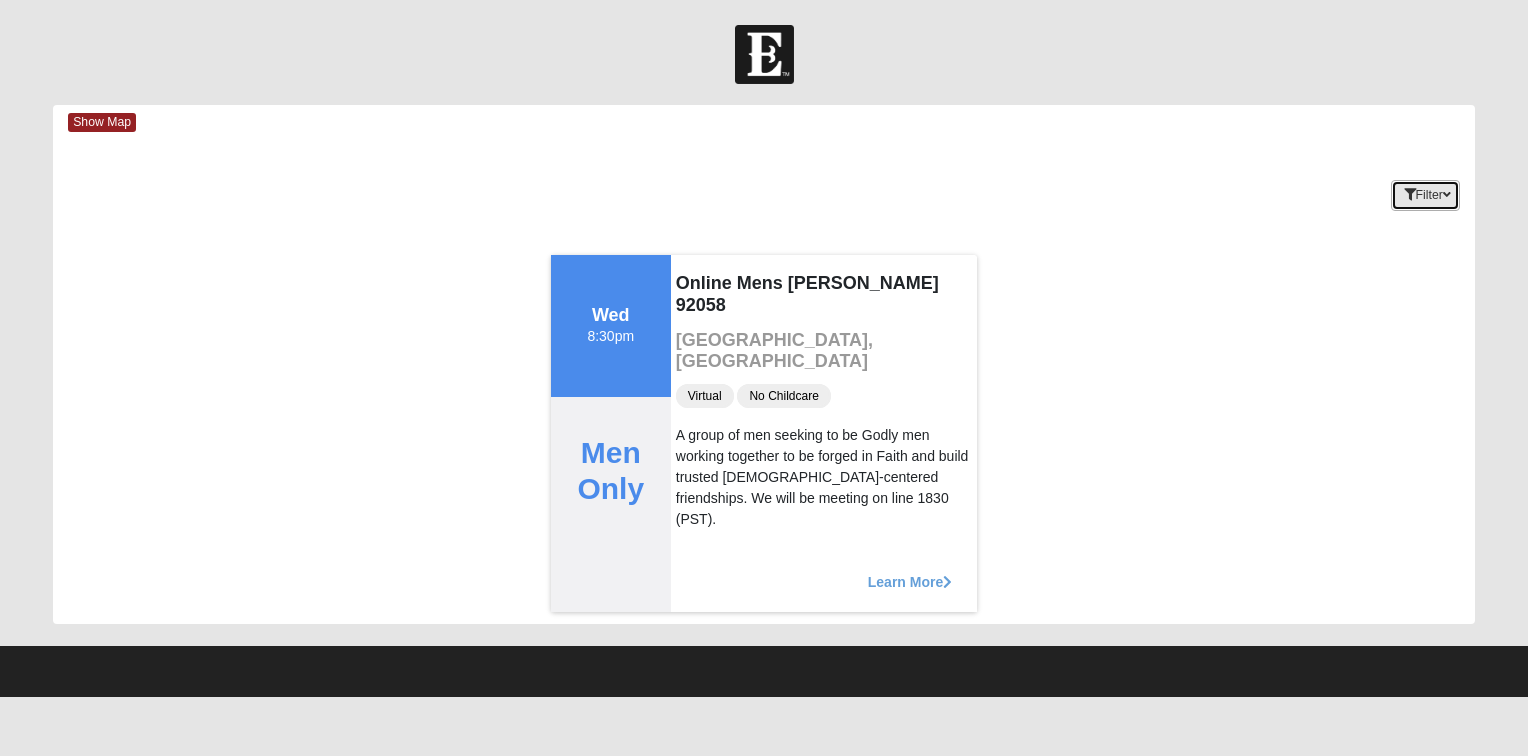 click on "Filter" at bounding box center [1425, 195] 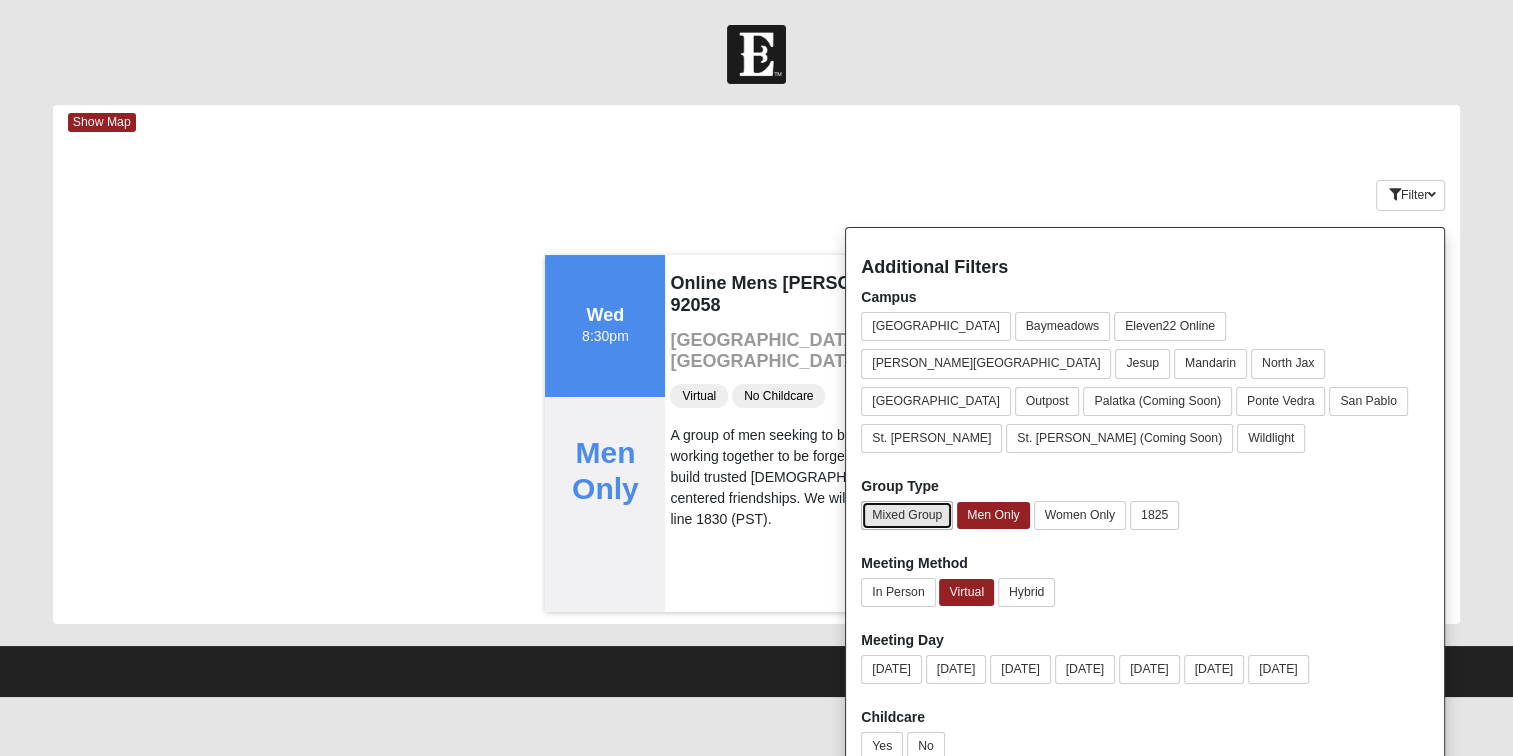 click on "Mixed Group" at bounding box center [907, 515] 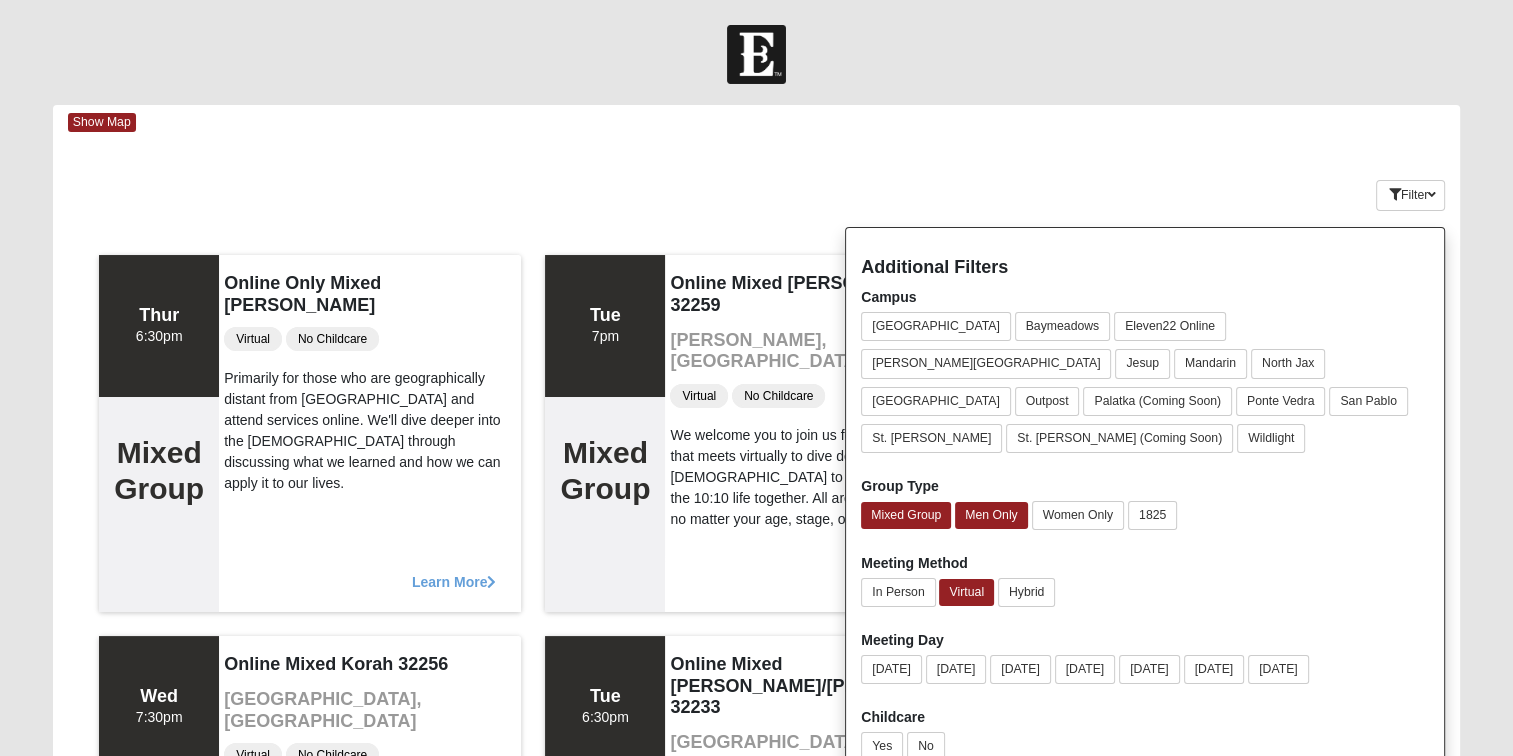 click on "Keywords
Filter
Additional Filters
Campus
Arlington
Baymeadows
Eleven22 Online
Fleming Island
Jesup
Mandarin
North Jax
Orange Park
Outpost
Palatka (Coming Soon)
Ponte Vedra Yes" at bounding box center (756, 191) 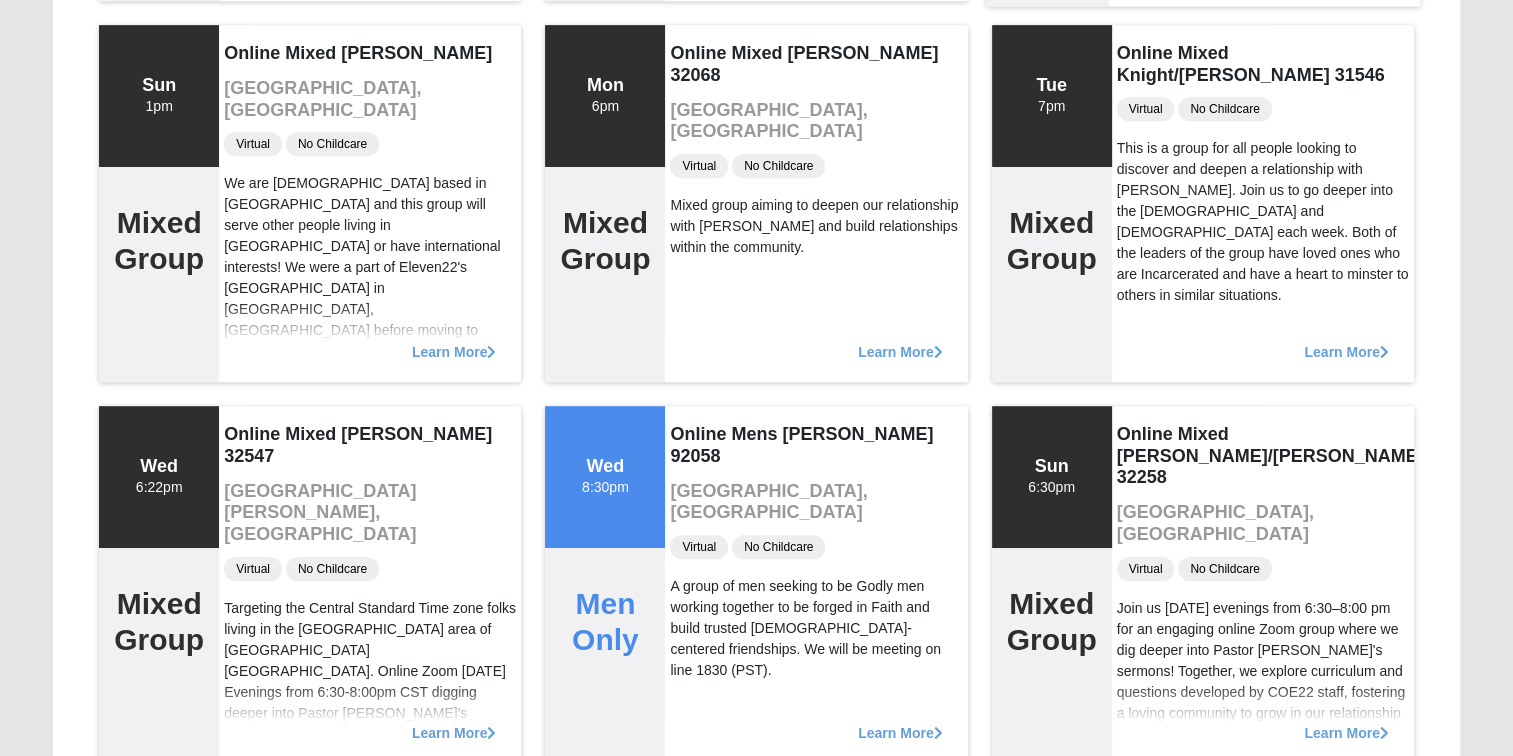 scroll, scrollTop: 500, scrollLeft: 0, axis: vertical 